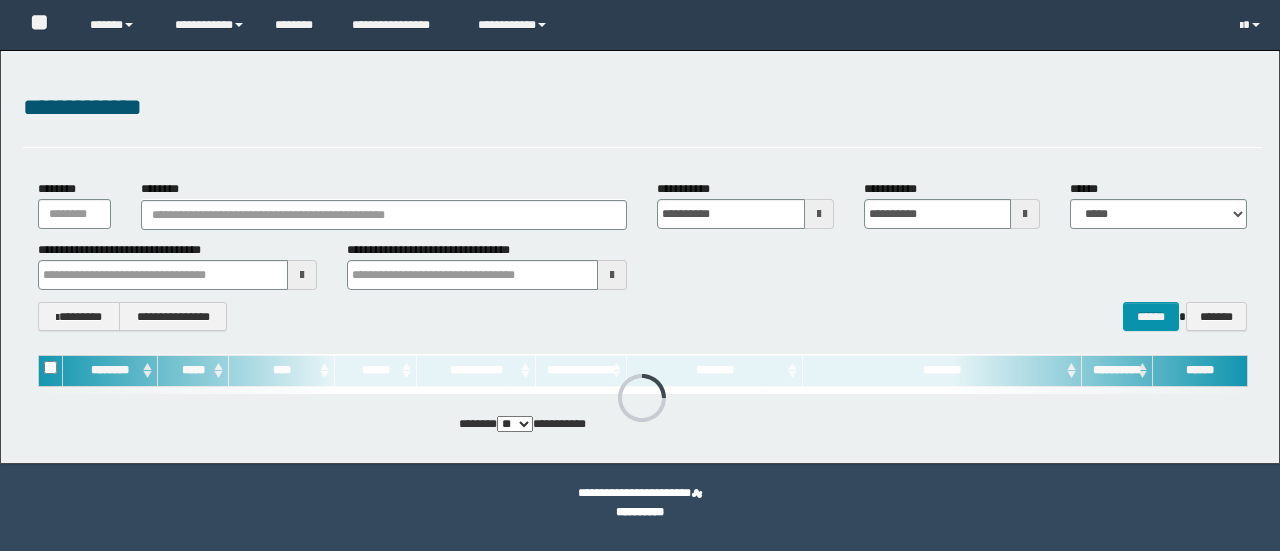 scroll, scrollTop: 0, scrollLeft: 0, axis: both 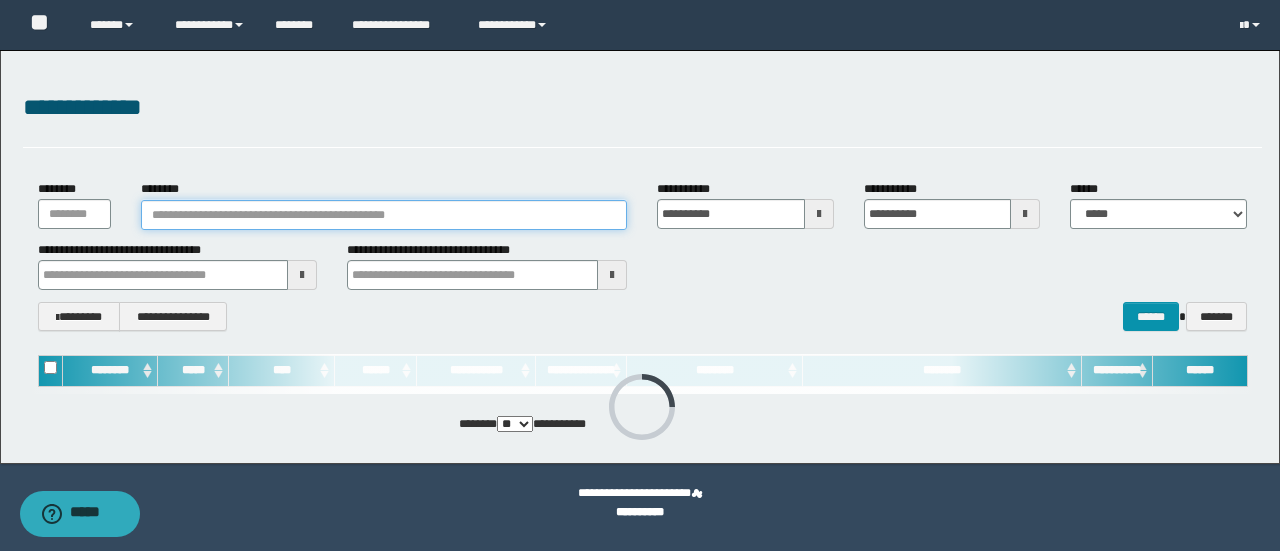 click on "********" at bounding box center (384, 215) 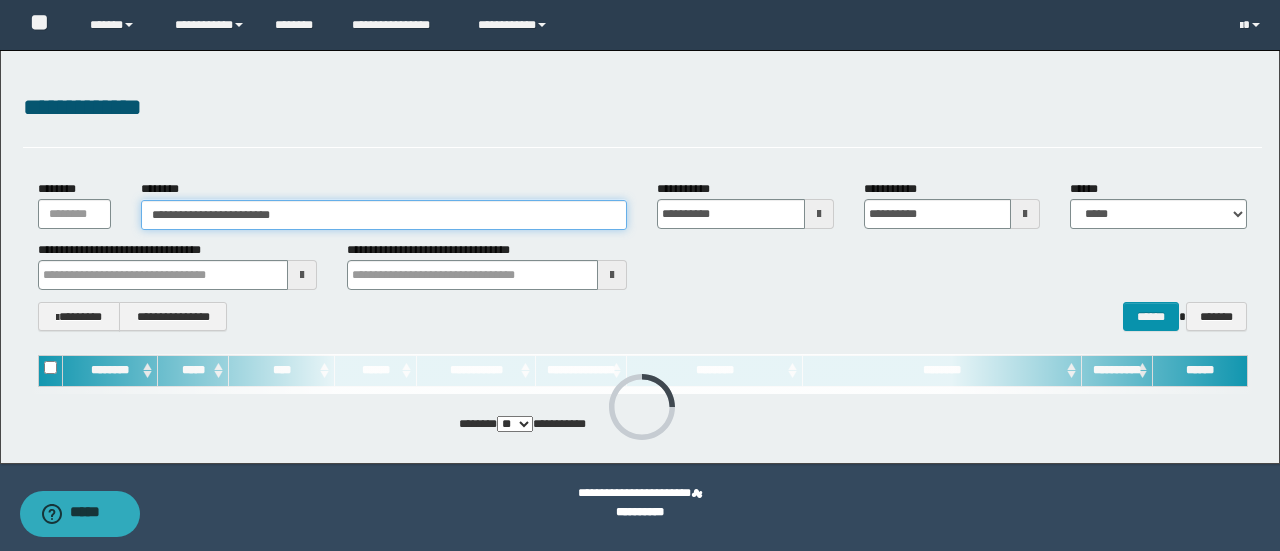 type on "**********" 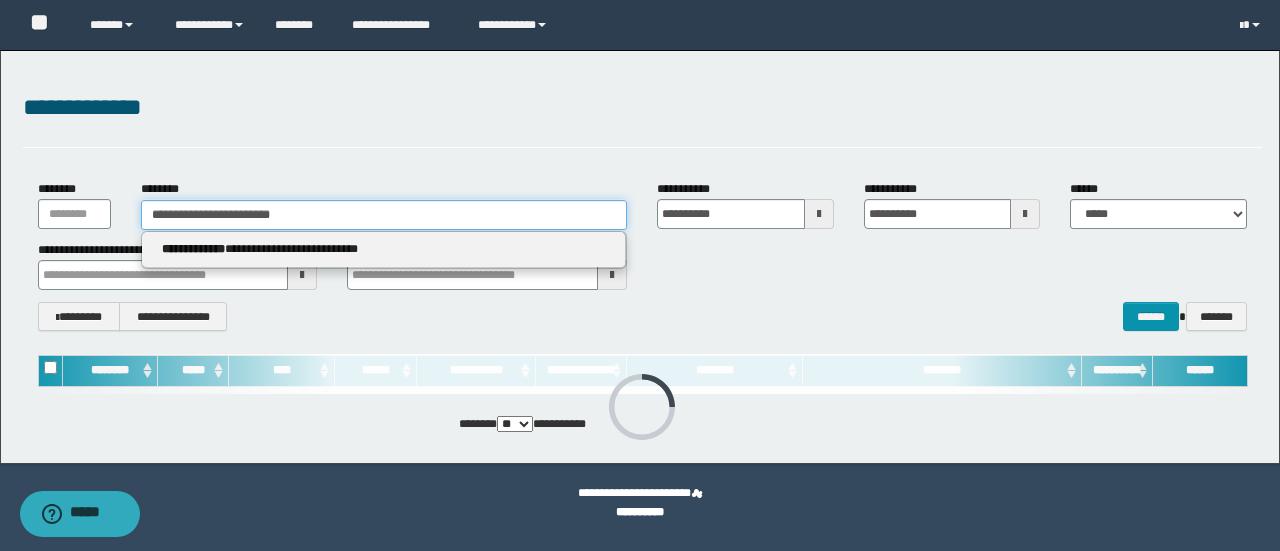 type 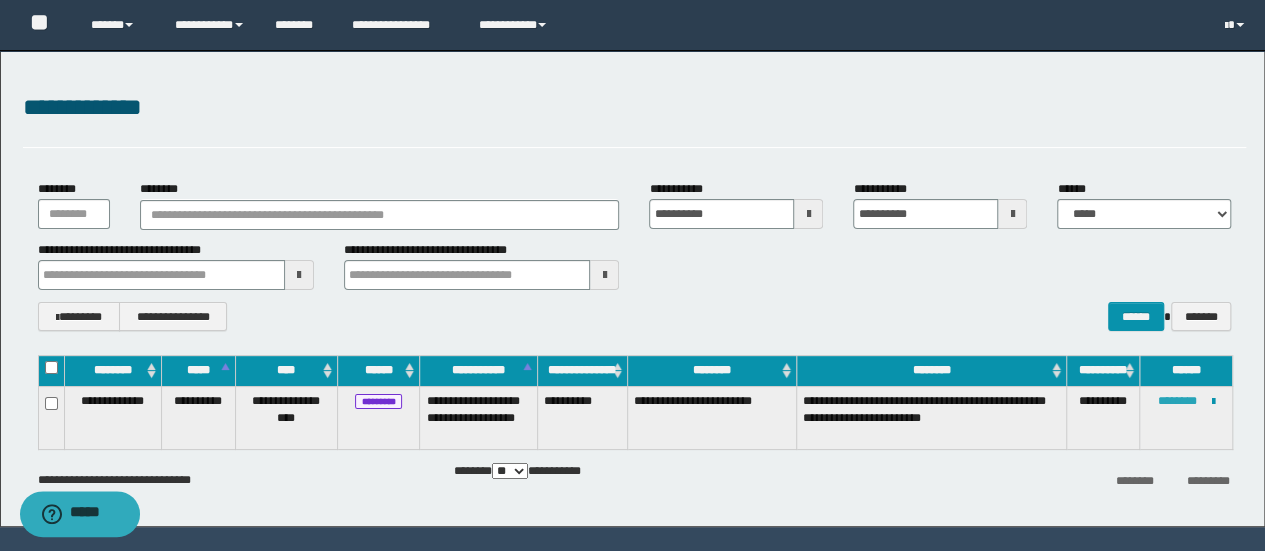 click on "********" at bounding box center (1177, 401) 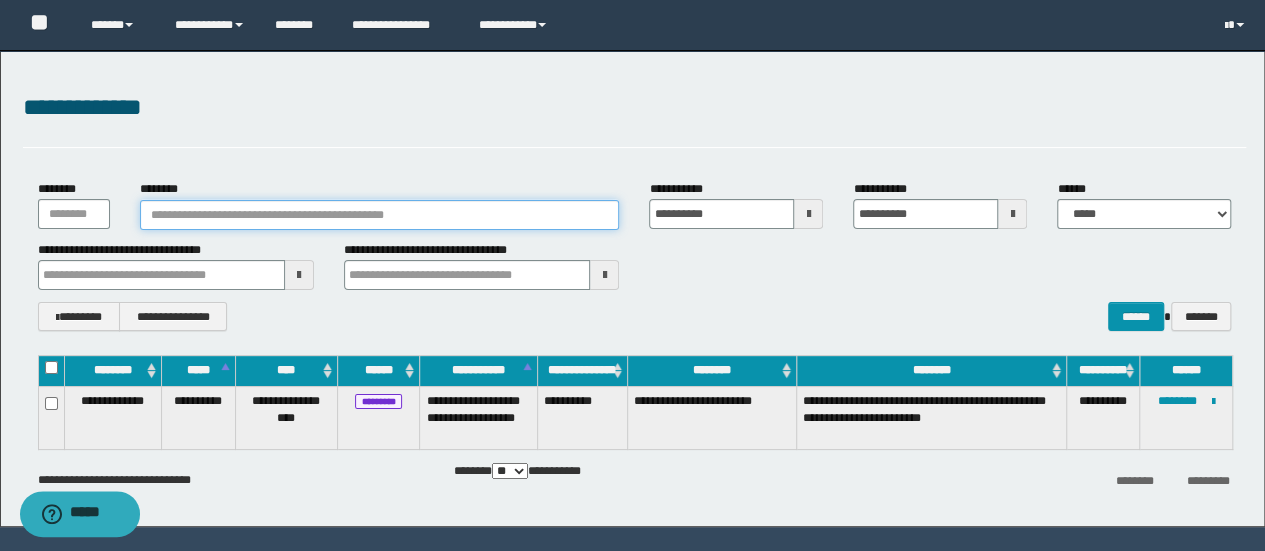click on "********" at bounding box center (380, 215) 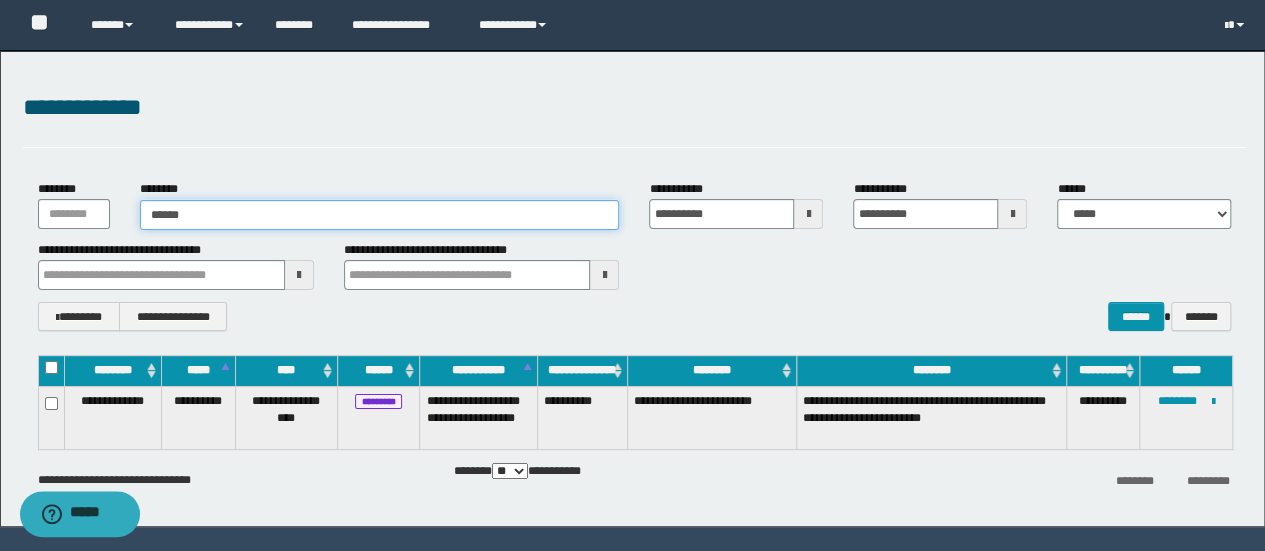 type on "*******" 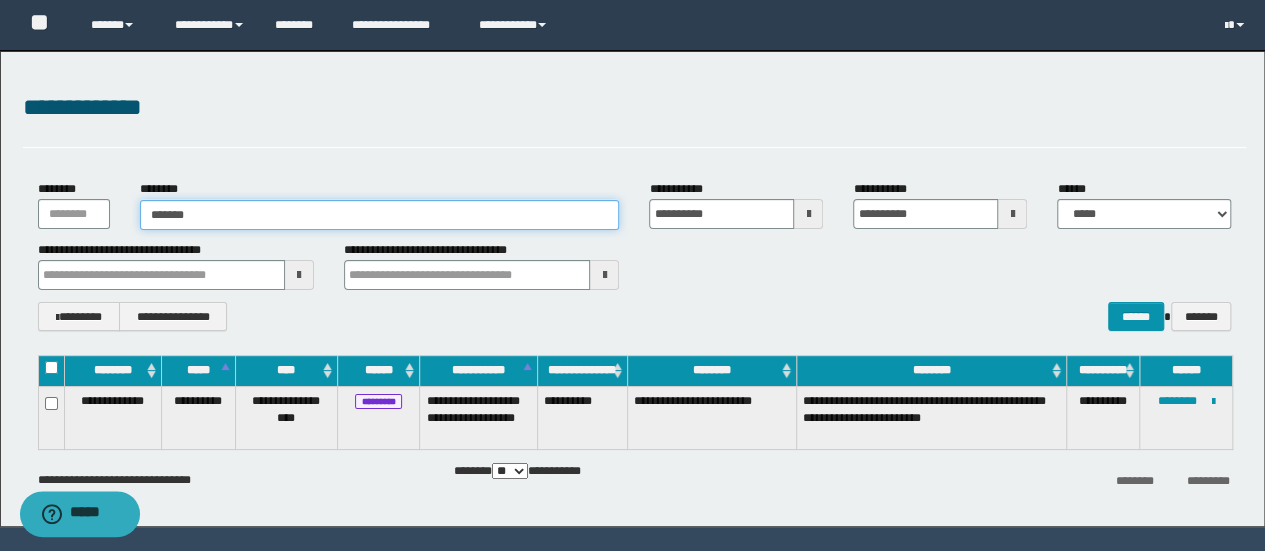 type on "*******" 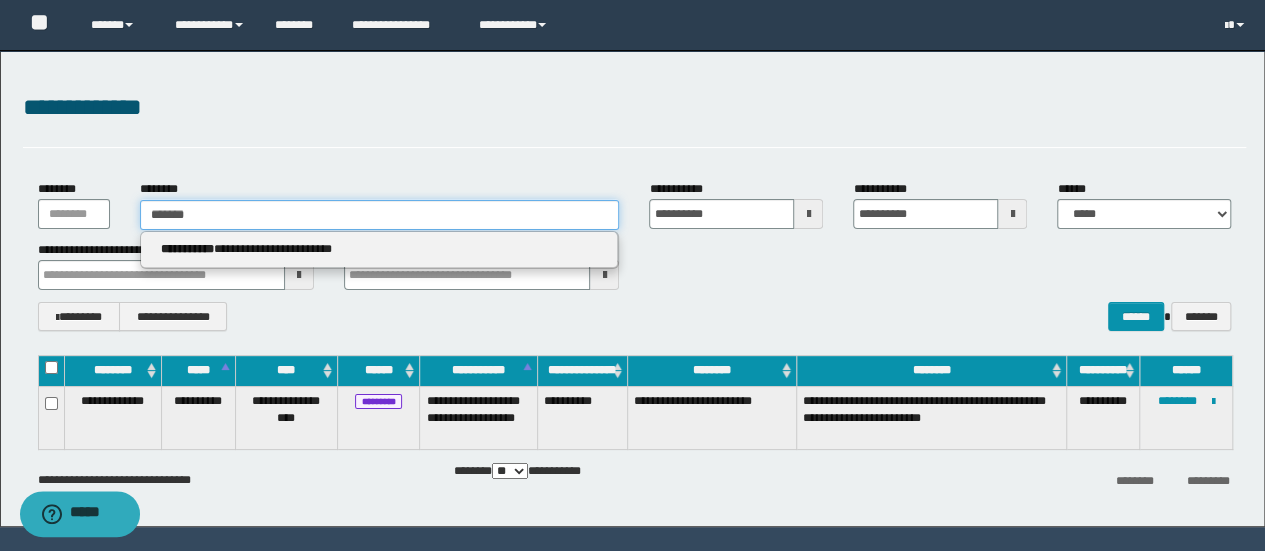 type 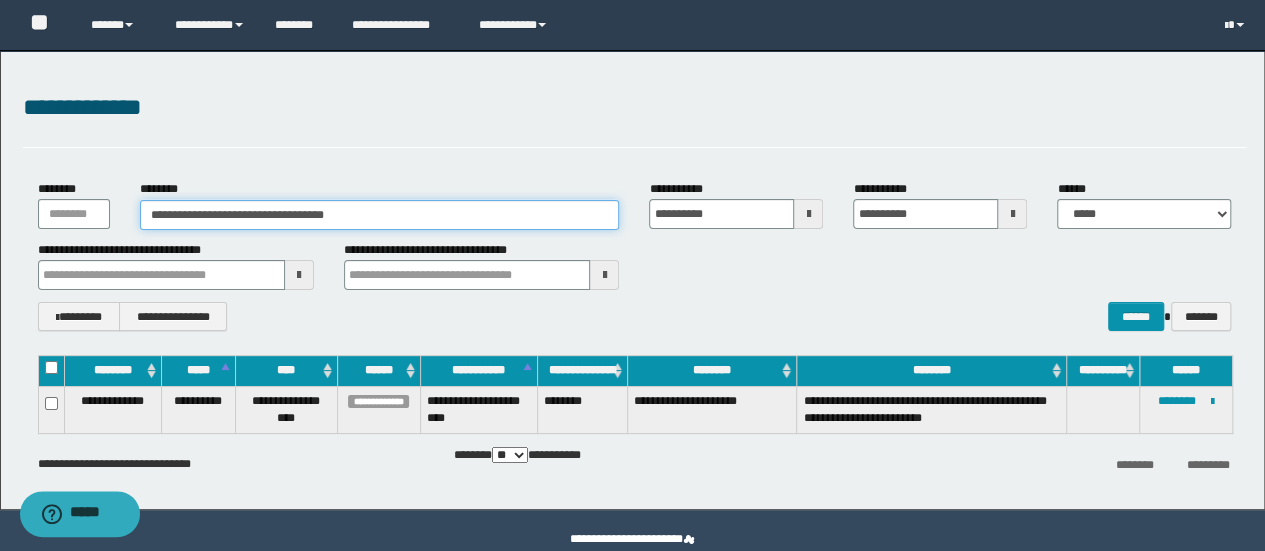 type 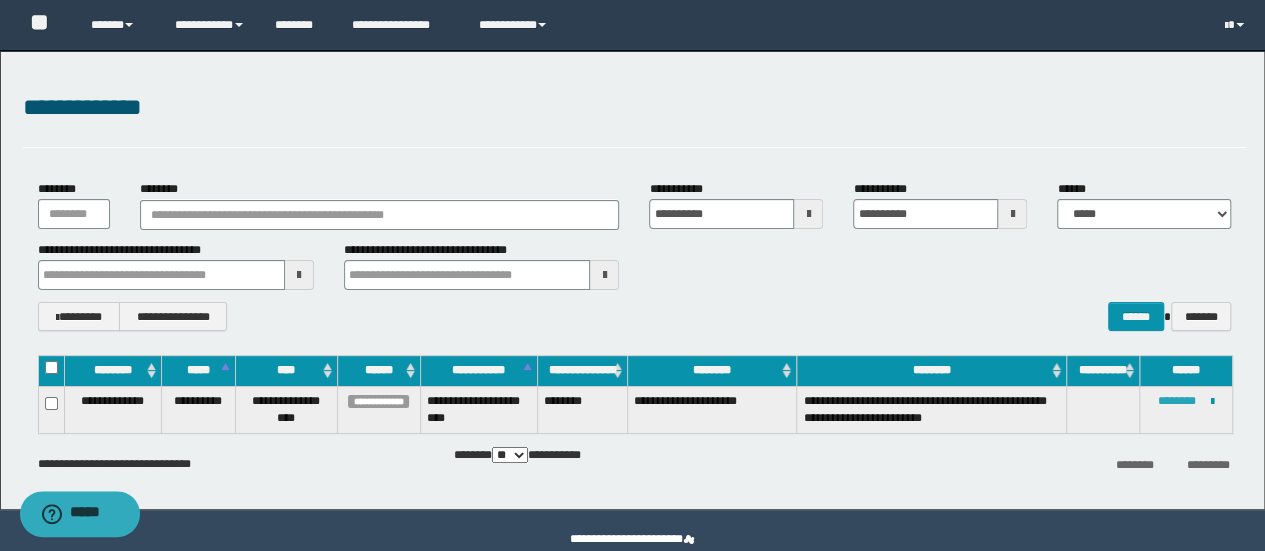 click on "********" at bounding box center (1177, 401) 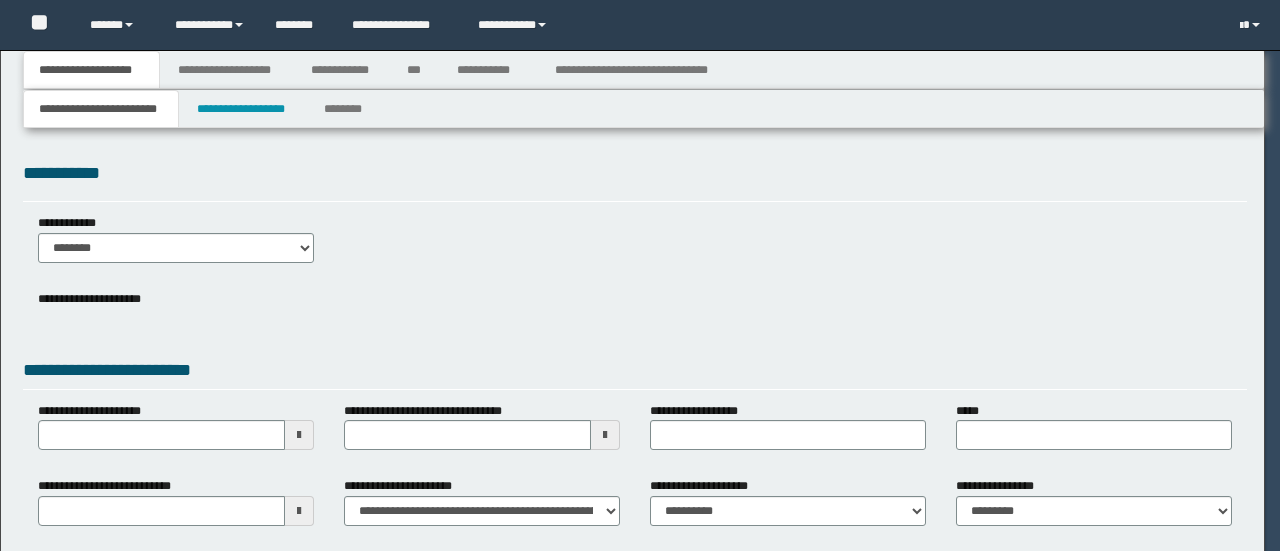 scroll, scrollTop: 0, scrollLeft: 0, axis: both 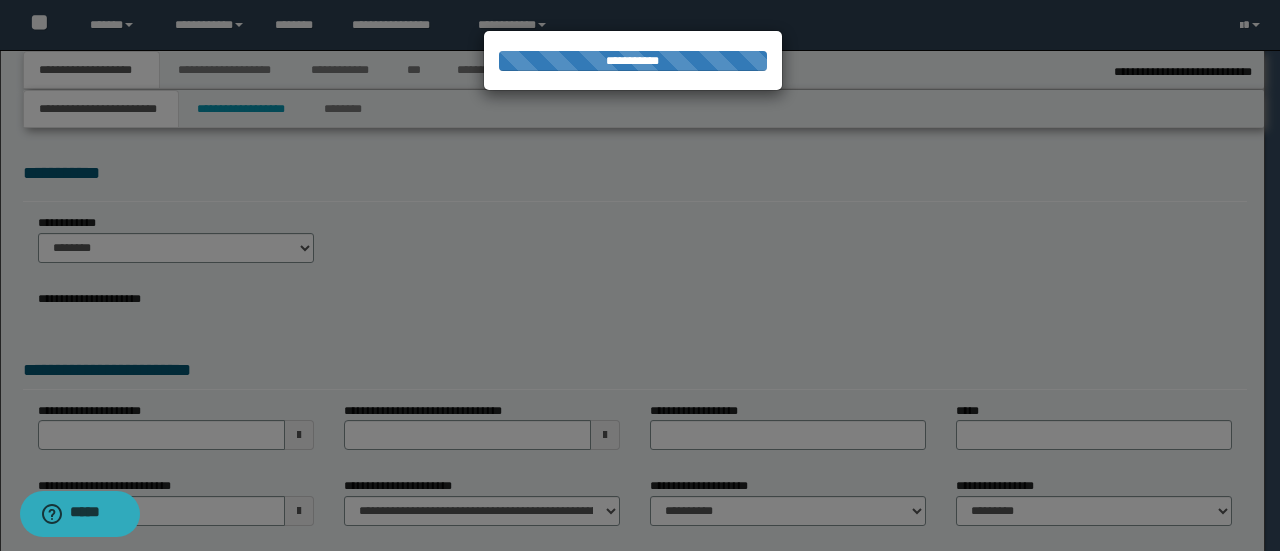 select on "*" 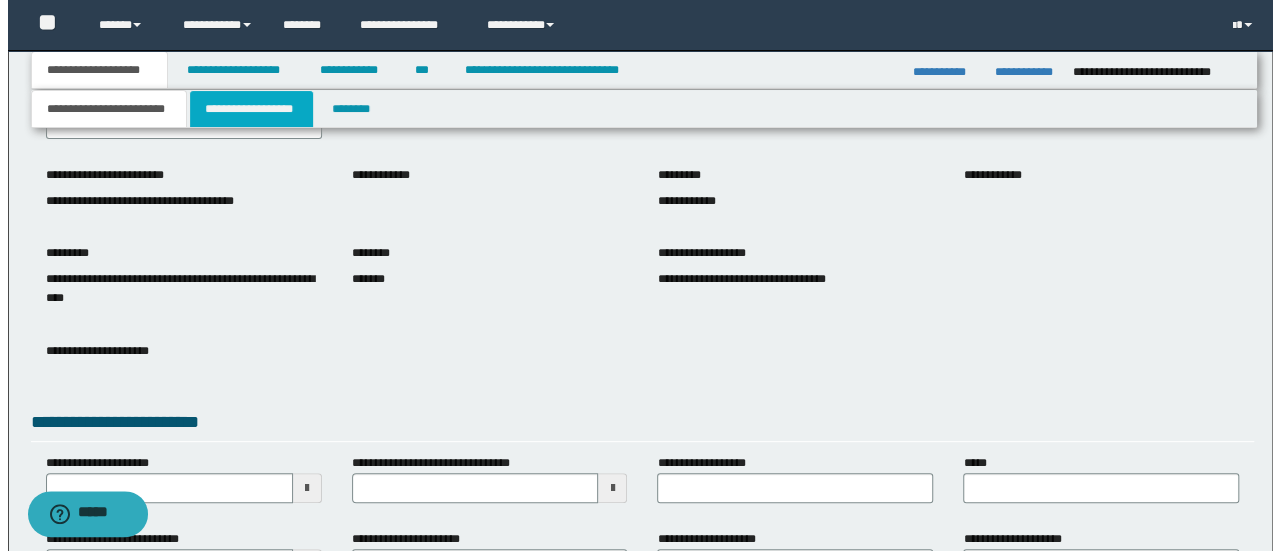 scroll, scrollTop: 0, scrollLeft: 0, axis: both 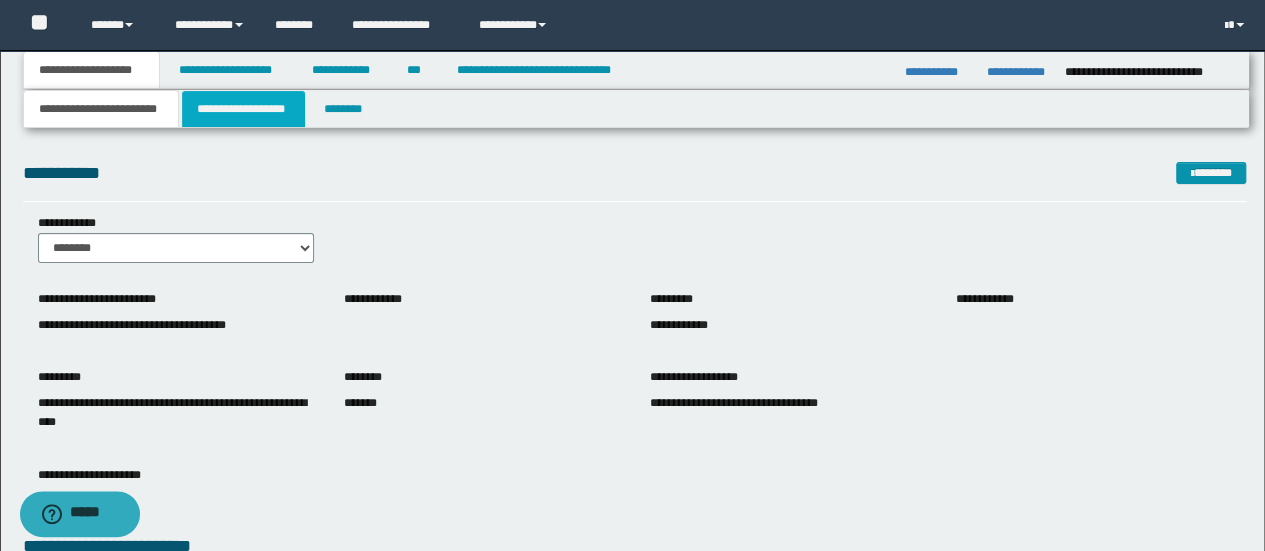 click on "**********" at bounding box center (243, 109) 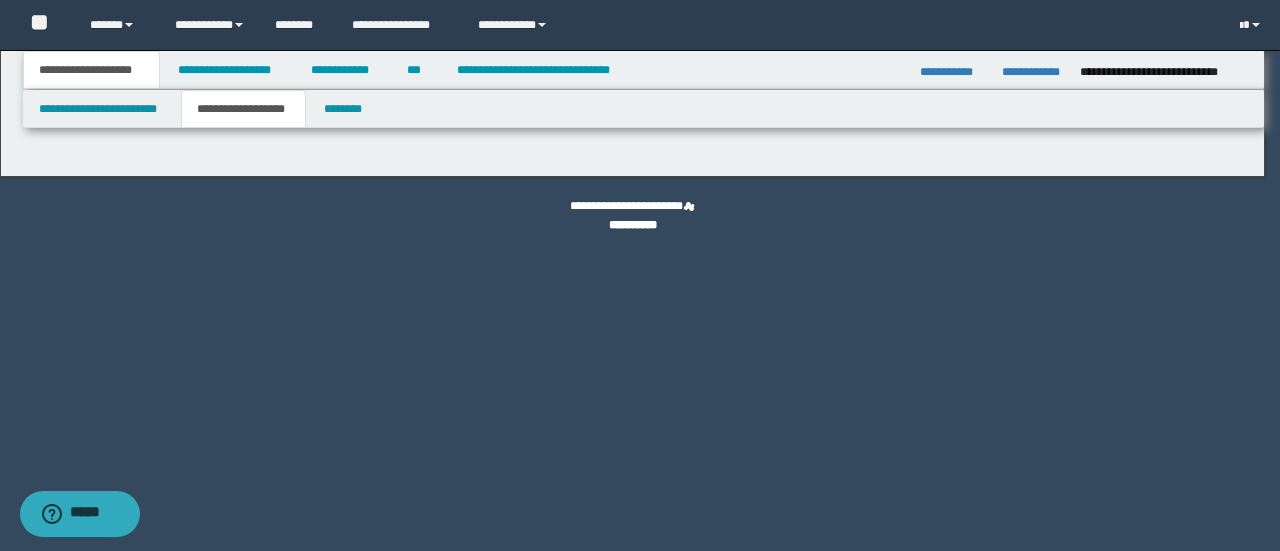 type on "**********" 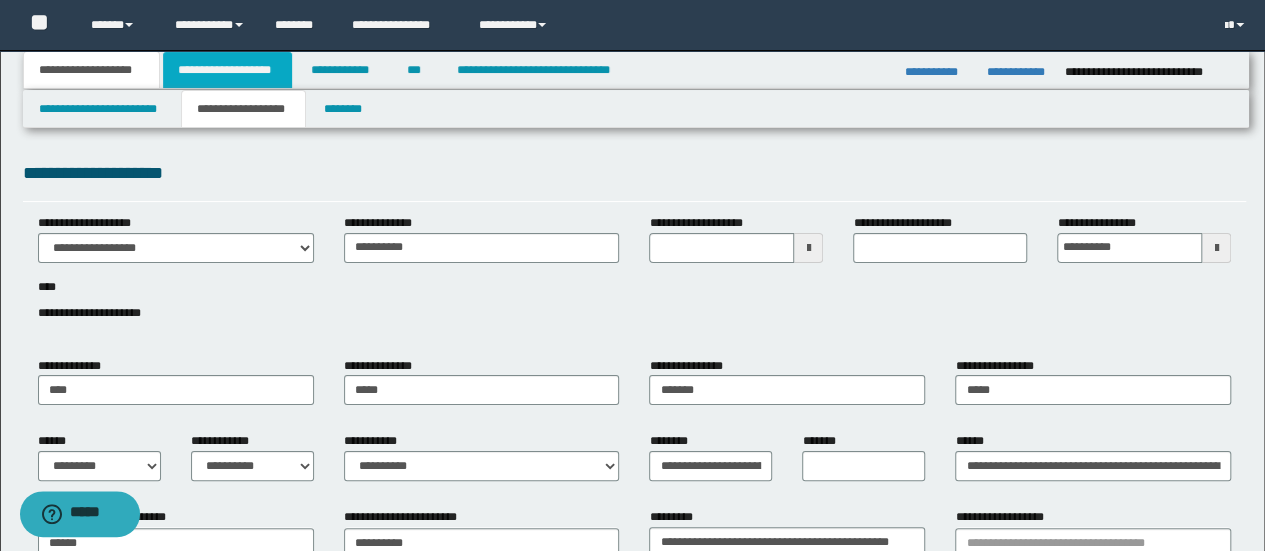 click on "**********" at bounding box center [227, 70] 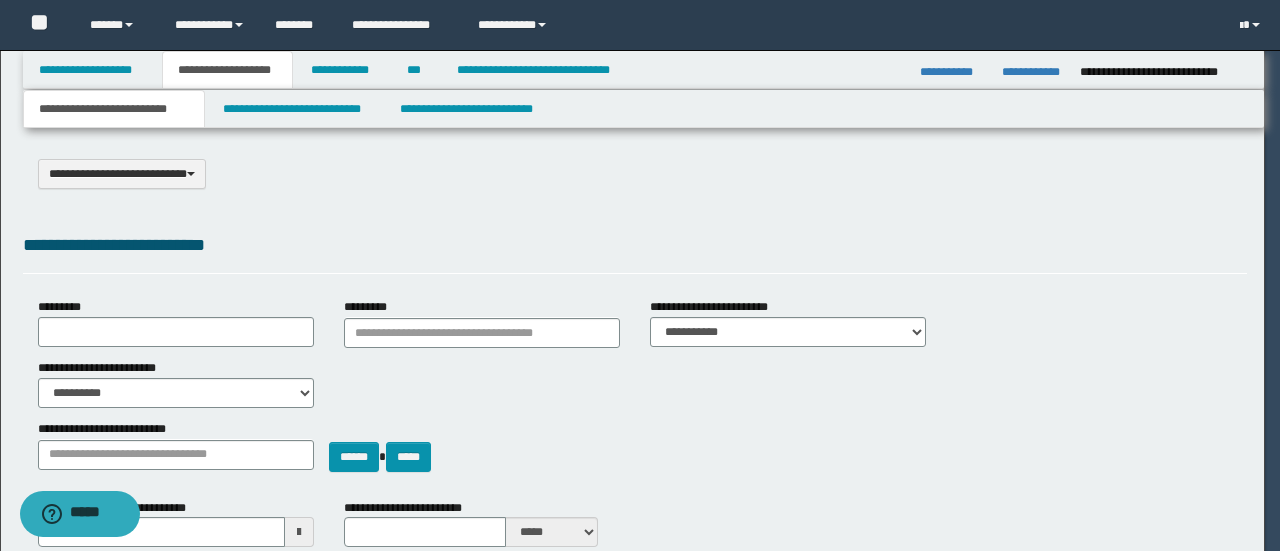 select on "*" 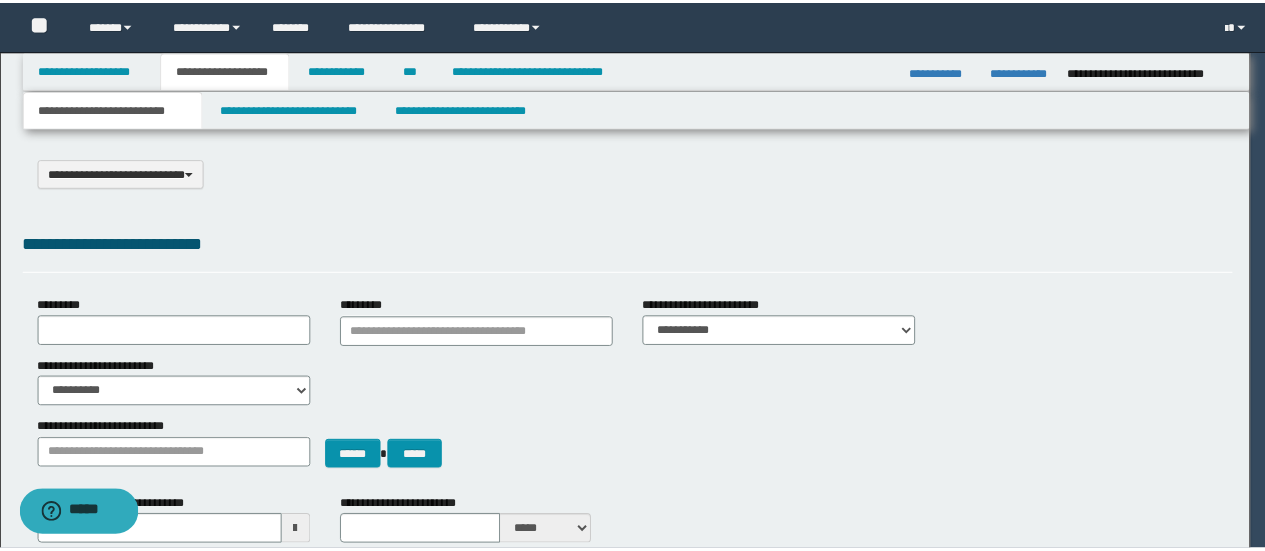 scroll, scrollTop: 0, scrollLeft: 0, axis: both 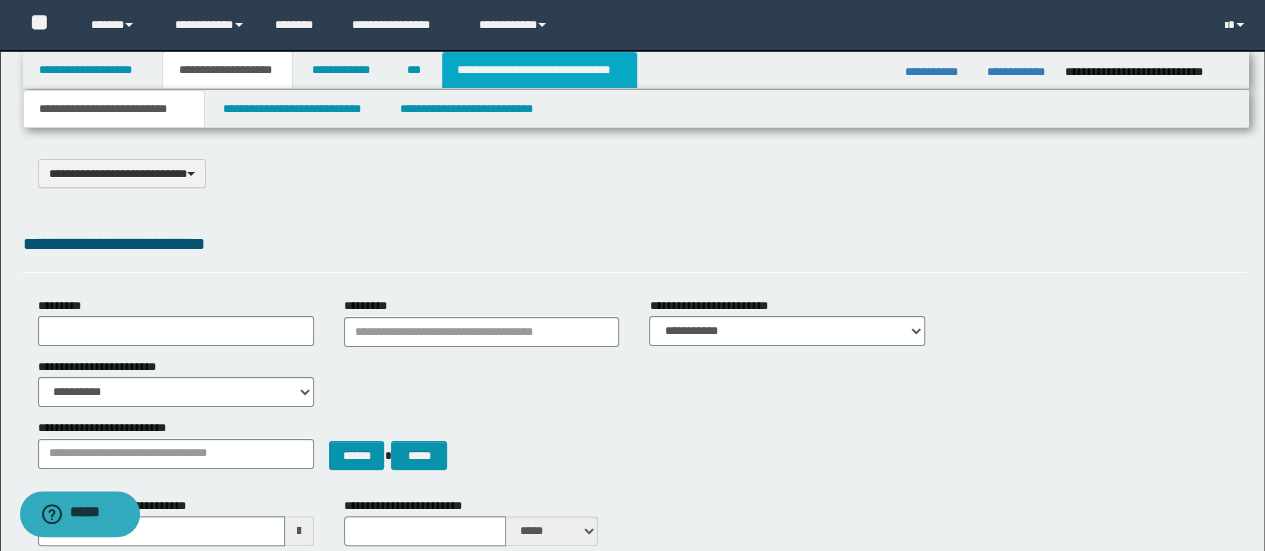click on "**********" at bounding box center (539, 70) 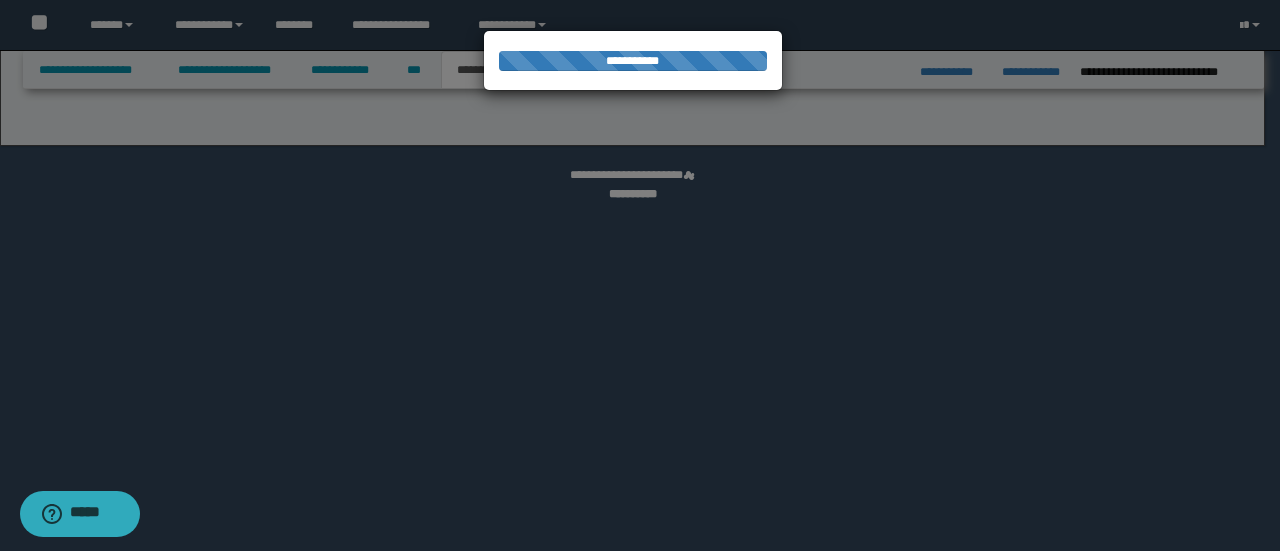 select on "*" 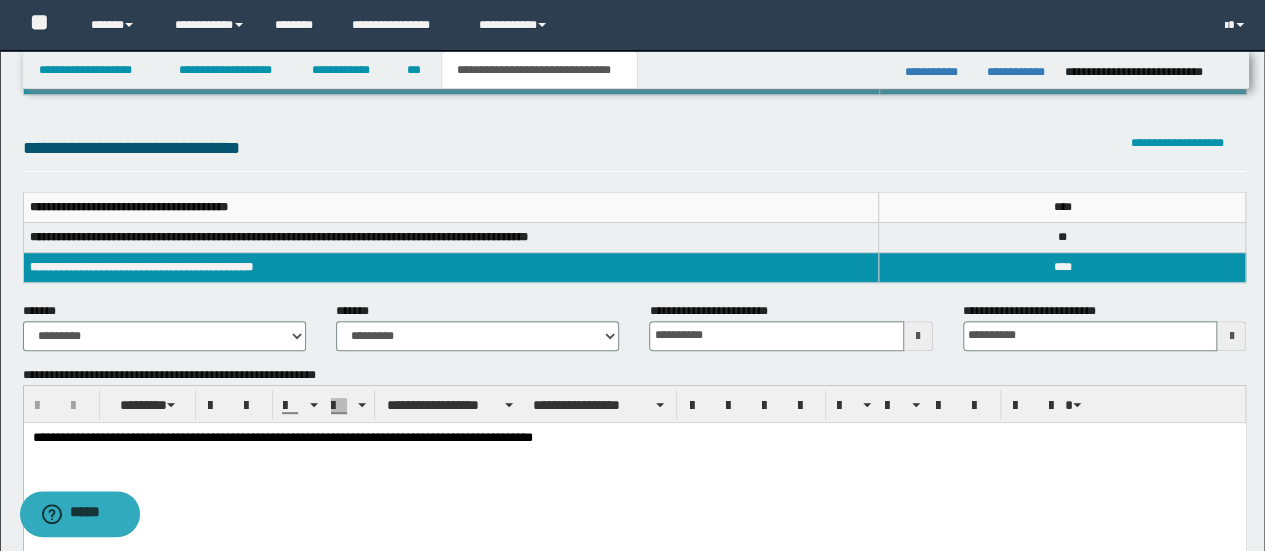 scroll, scrollTop: 200, scrollLeft: 0, axis: vertical 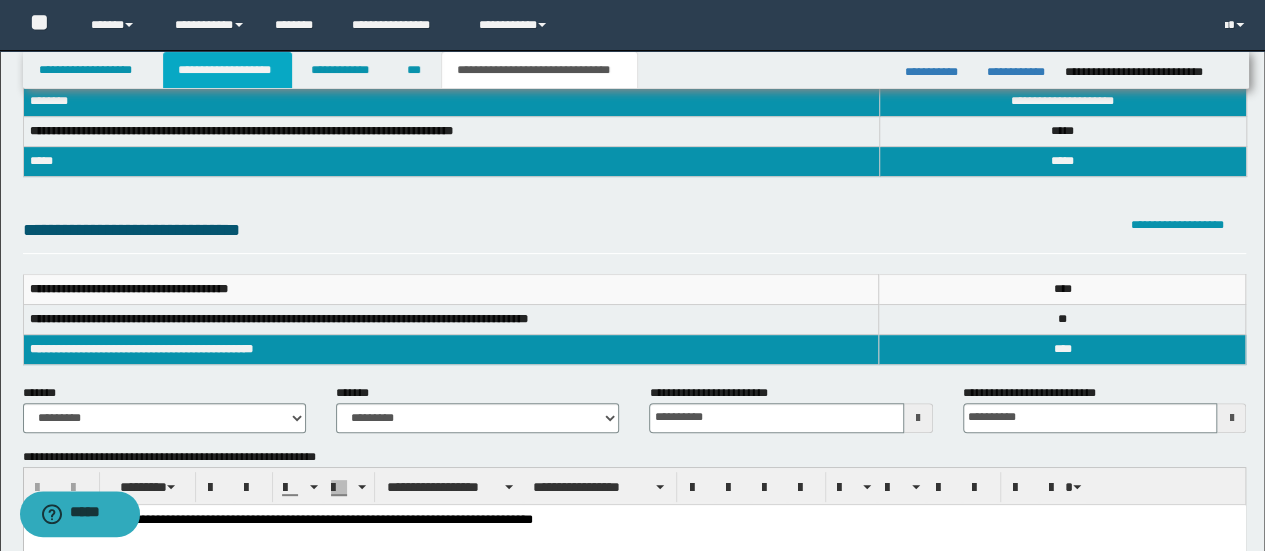 click on "**********" at bounding box center (227, 70) 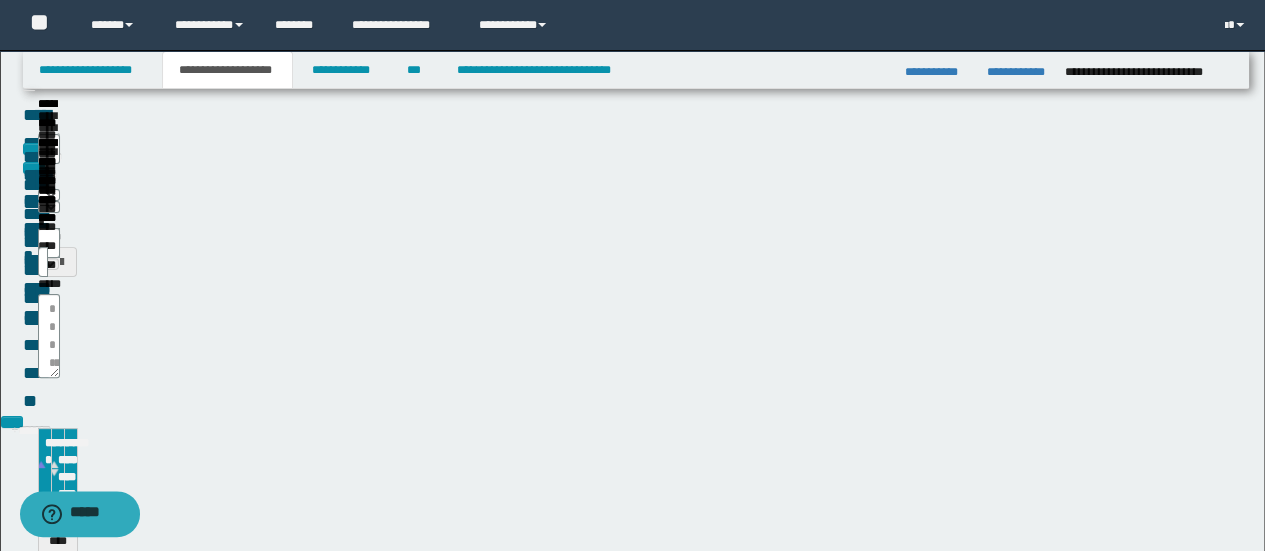scroll, scrollTop: 130, scrollLeft: 0, axis: vertical 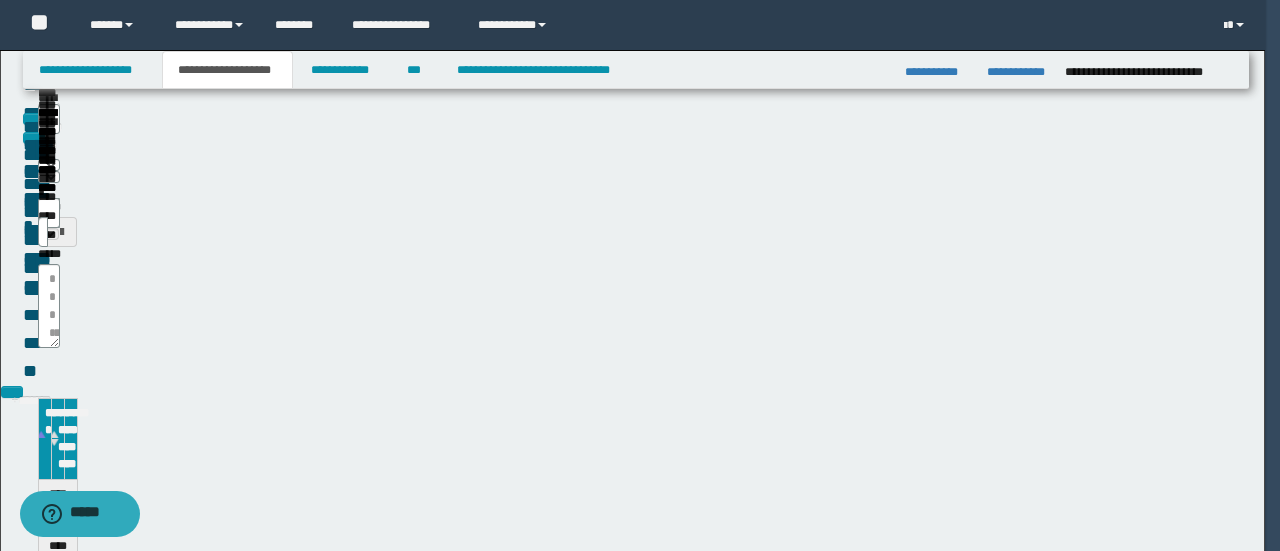 type 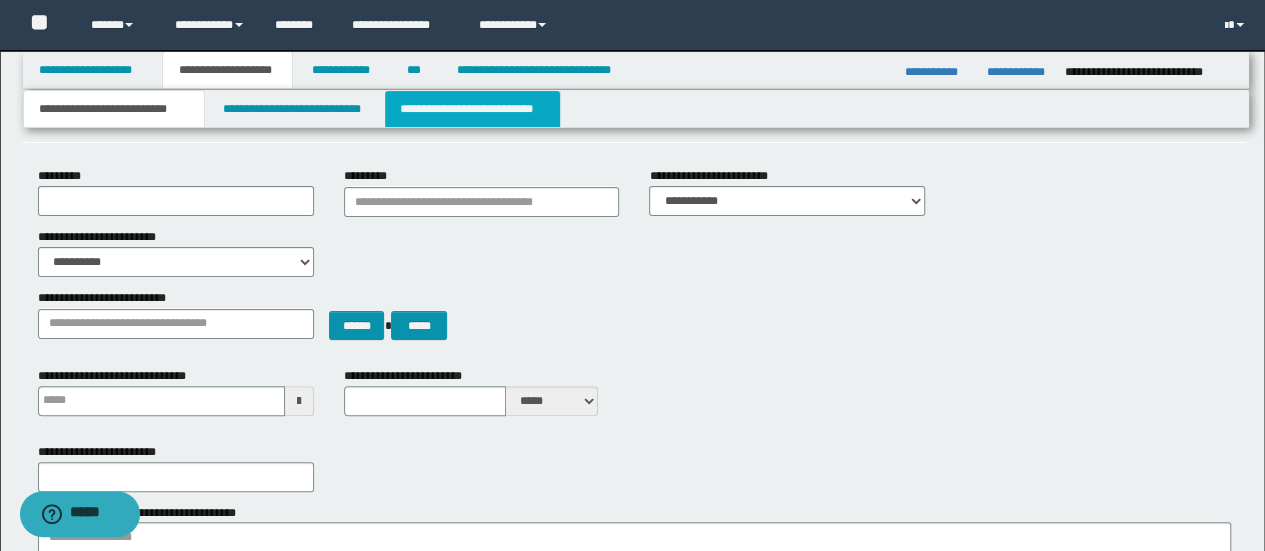 click on "**********" at bounding box center (472, 109) 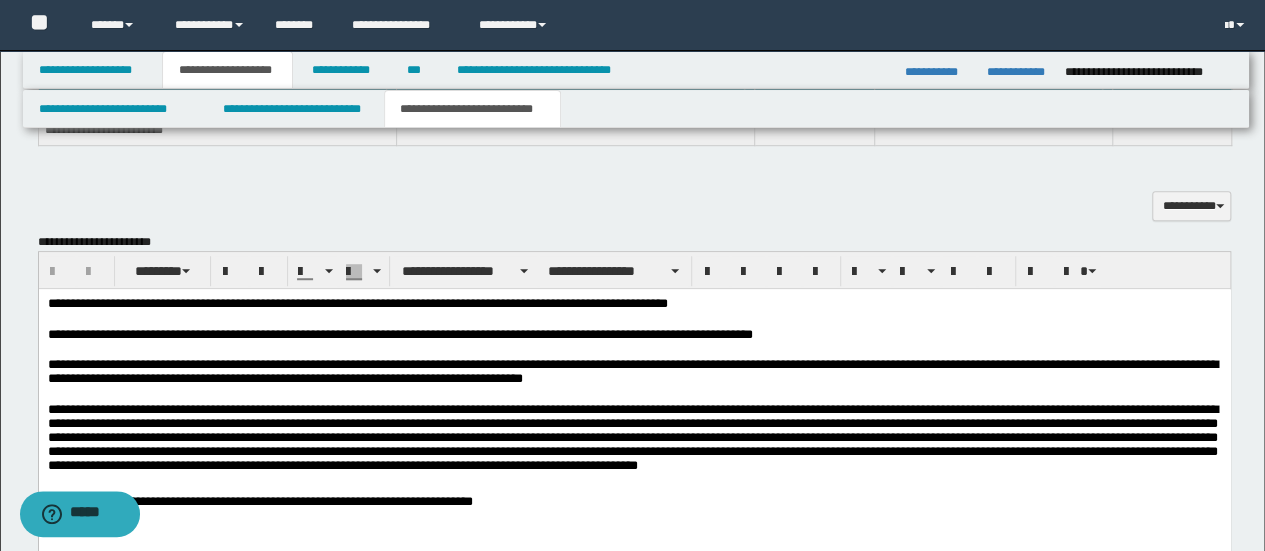 scroll, scrollTop: 700, scrollLeft: 0, axis: vertical 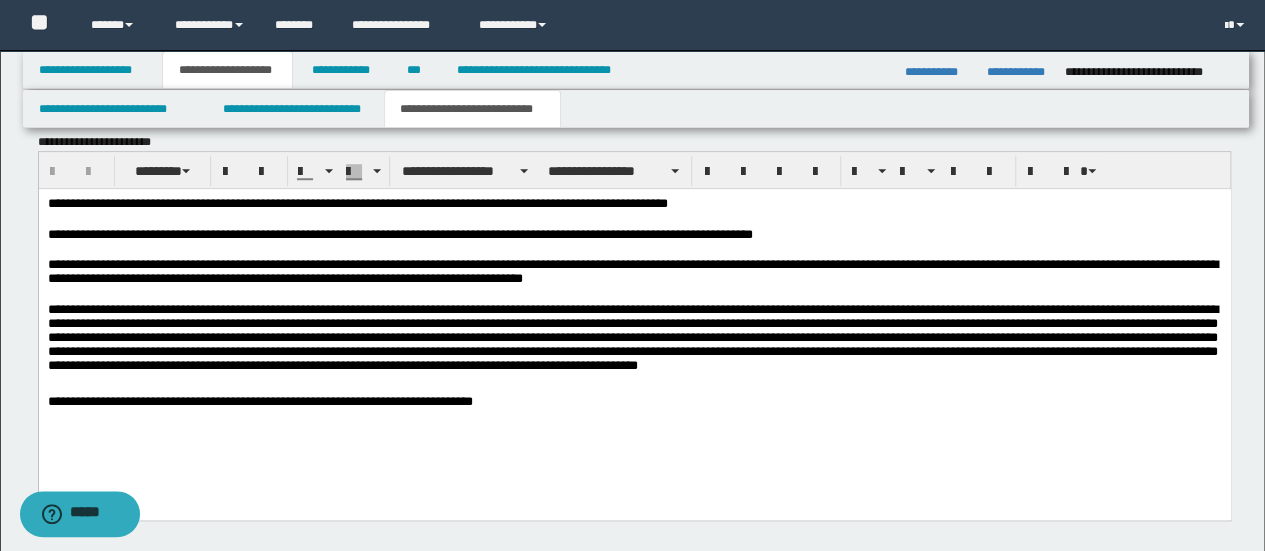 click on "**********" at bounding box center (634, 329) 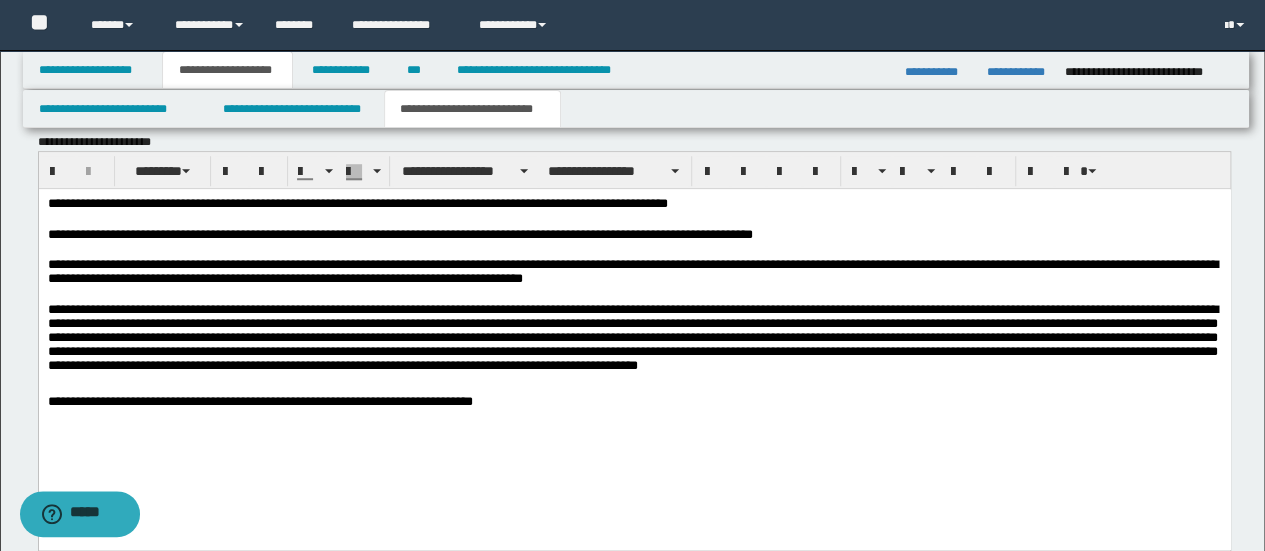 paste 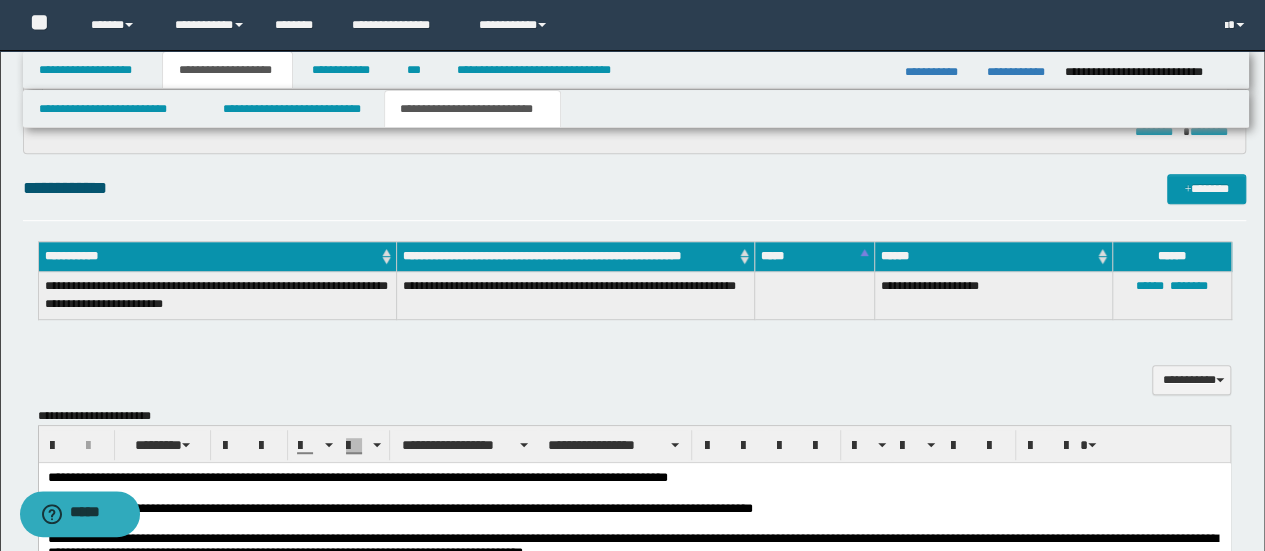 scroll, scrollTop: 600, scrollLeft: 0, axis: vertical 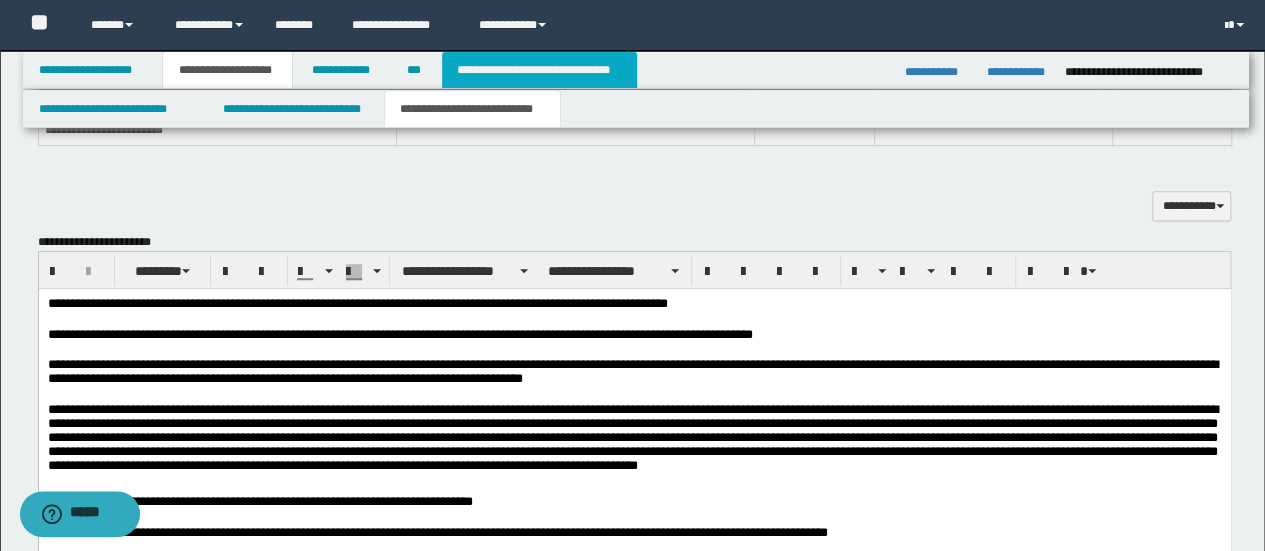 click on "**********" at bounding box center [539, 70] 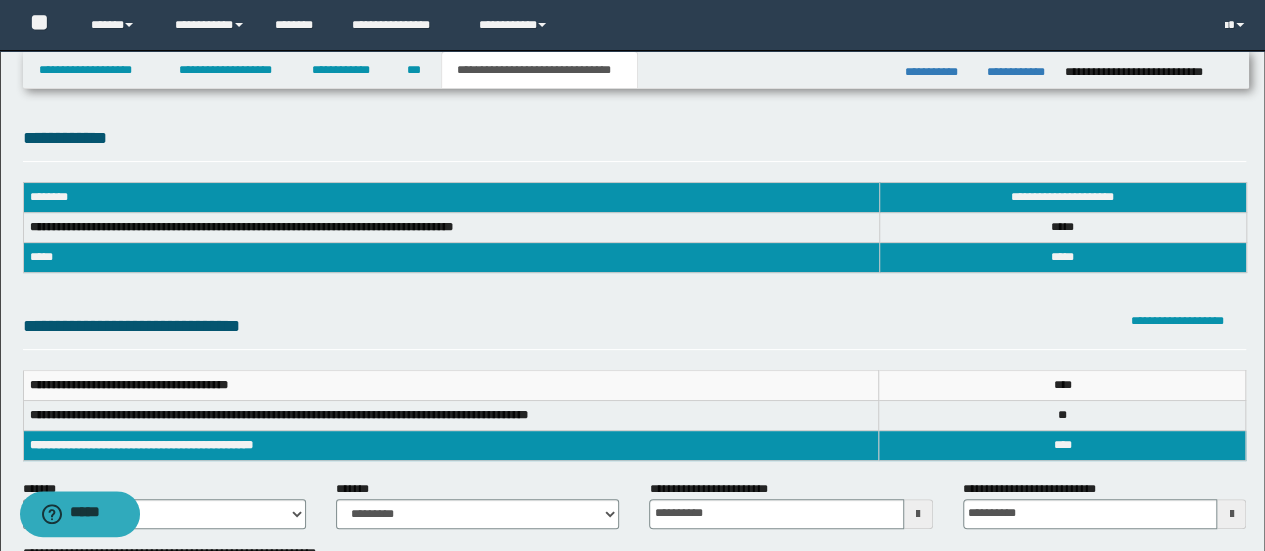scroll, scrollTop: 0, scrollLeft: 0, axis: both 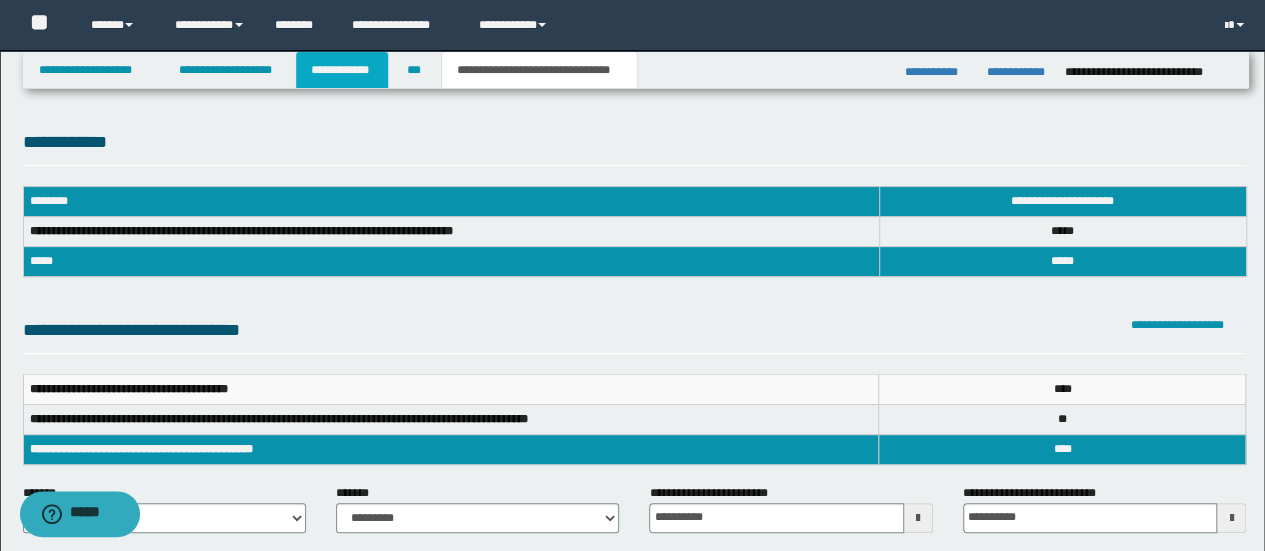 click on "**********" at bounding box center (342, 70) 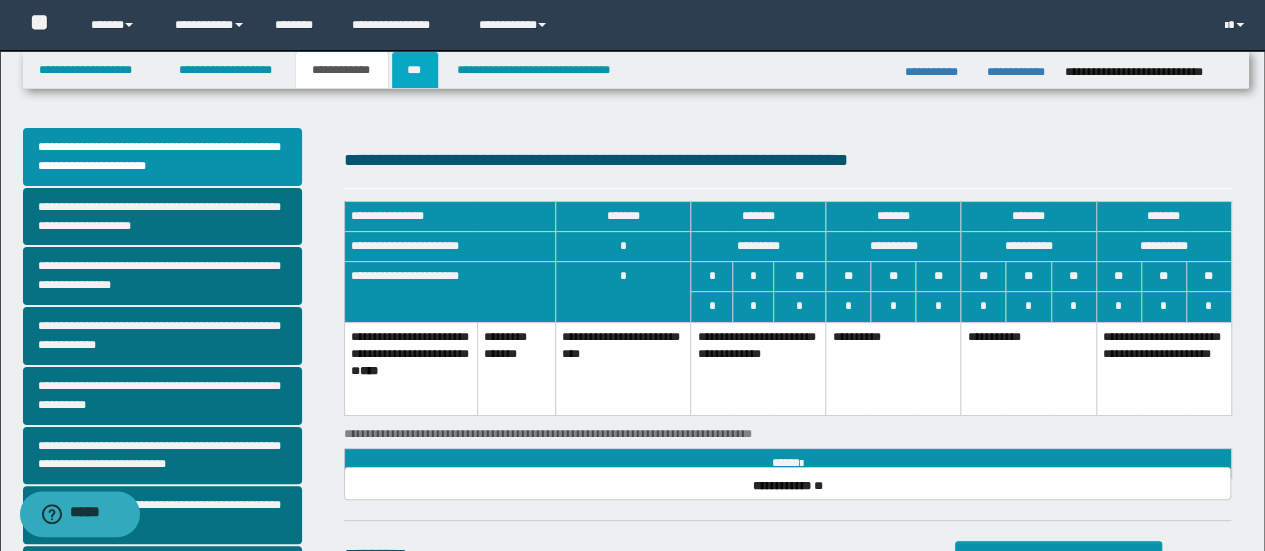 click on "***" at bounding box center [415, 70] 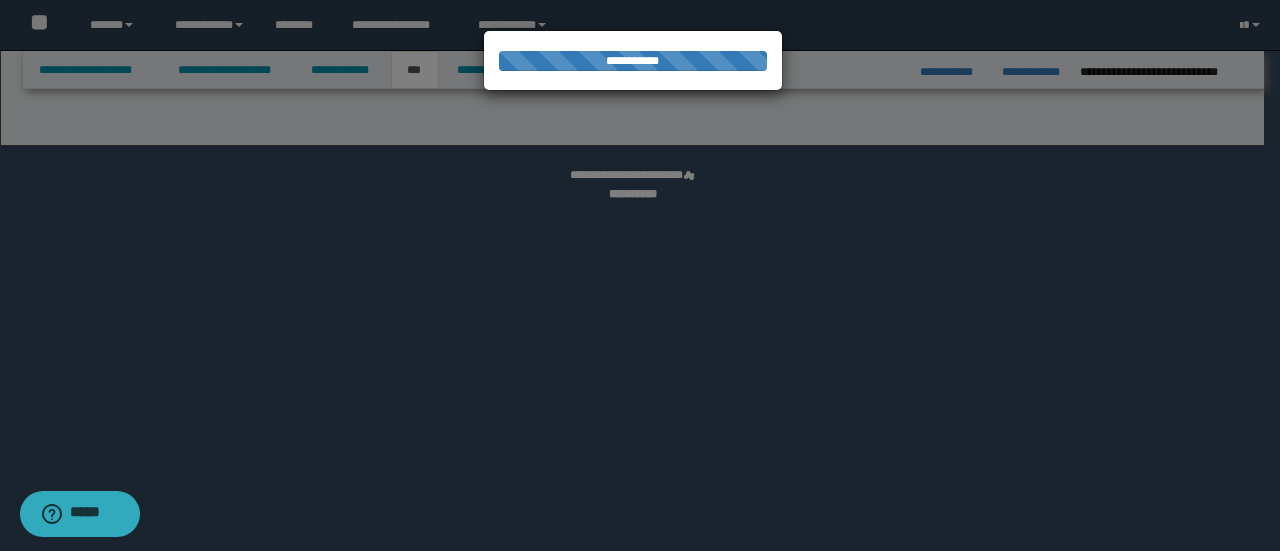 select on "*" 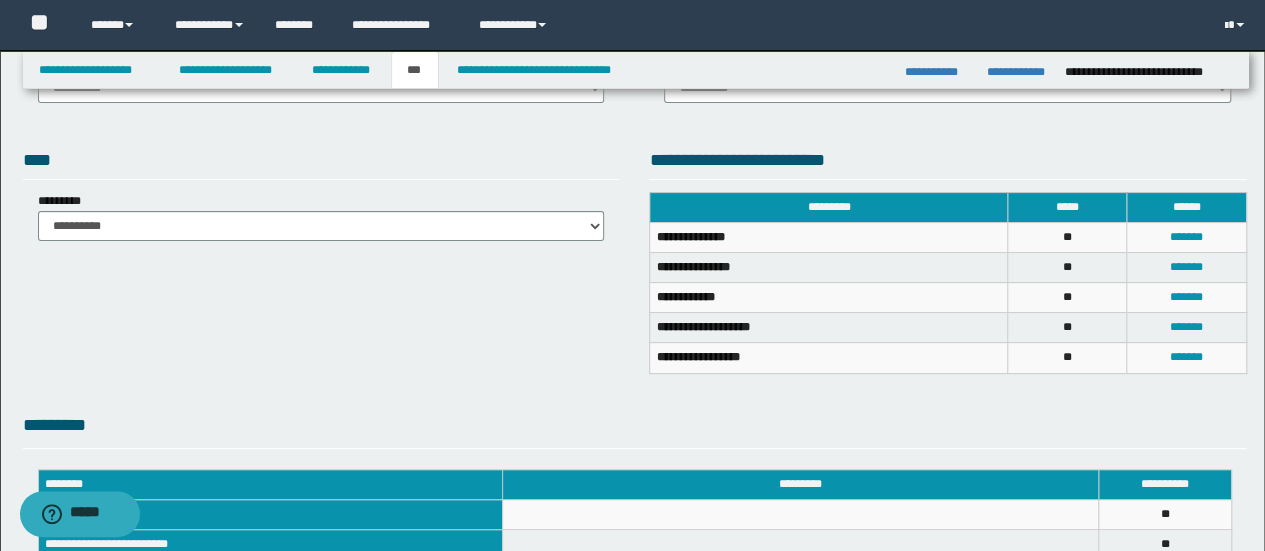 scroll, scrollTop: 0, scrollLeft: 0, axis: both 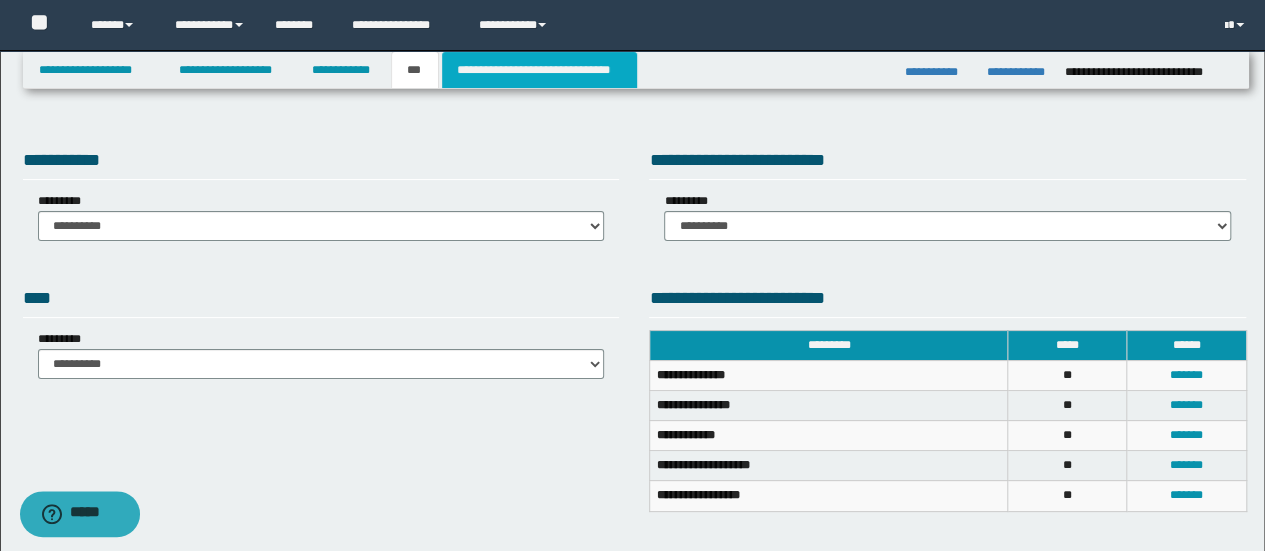 click on "**********" at bounding box center [539, 70] 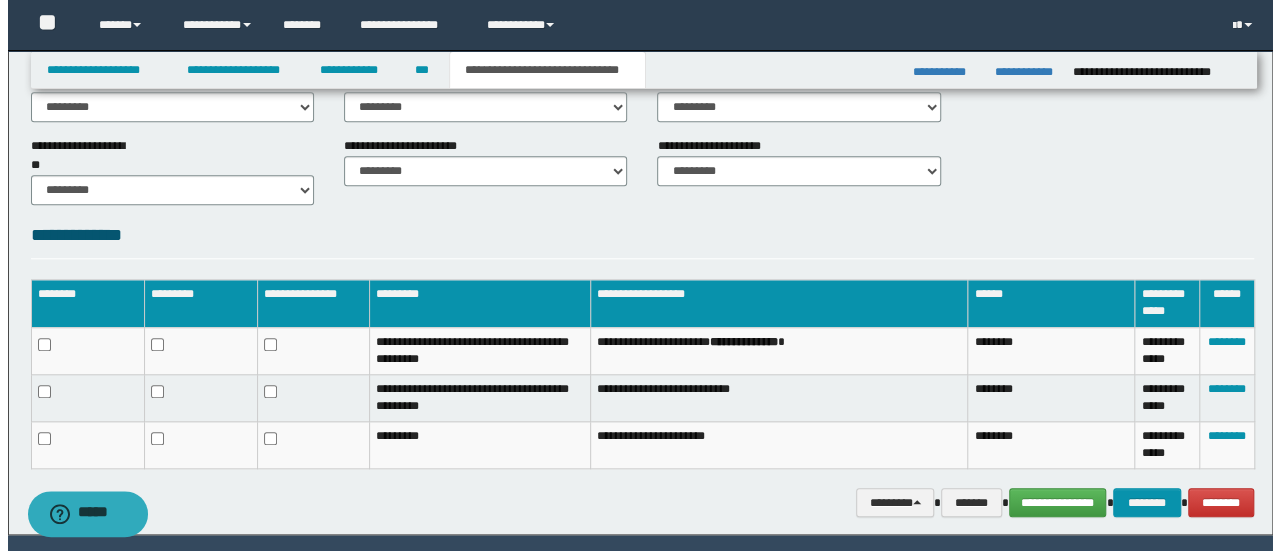 scroll, scrollTop: 892, scrollLeft: 0, axis: vertical 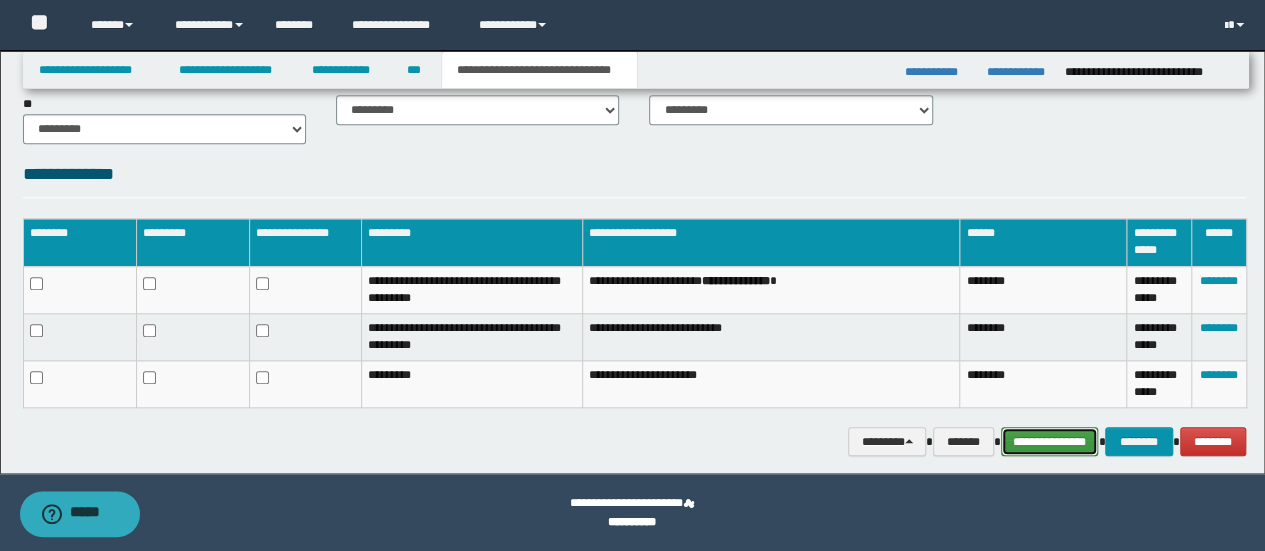 click on "**********" at bounding box center [1050, 441] 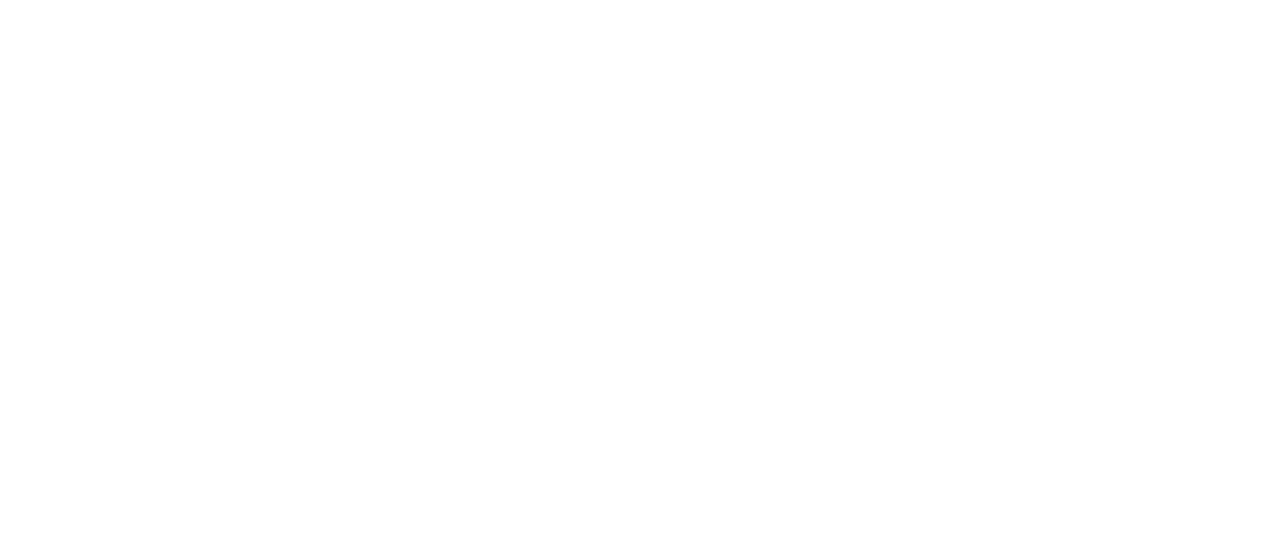 scroll, scrollTop: 0, scrollLeft: 0, axis: both 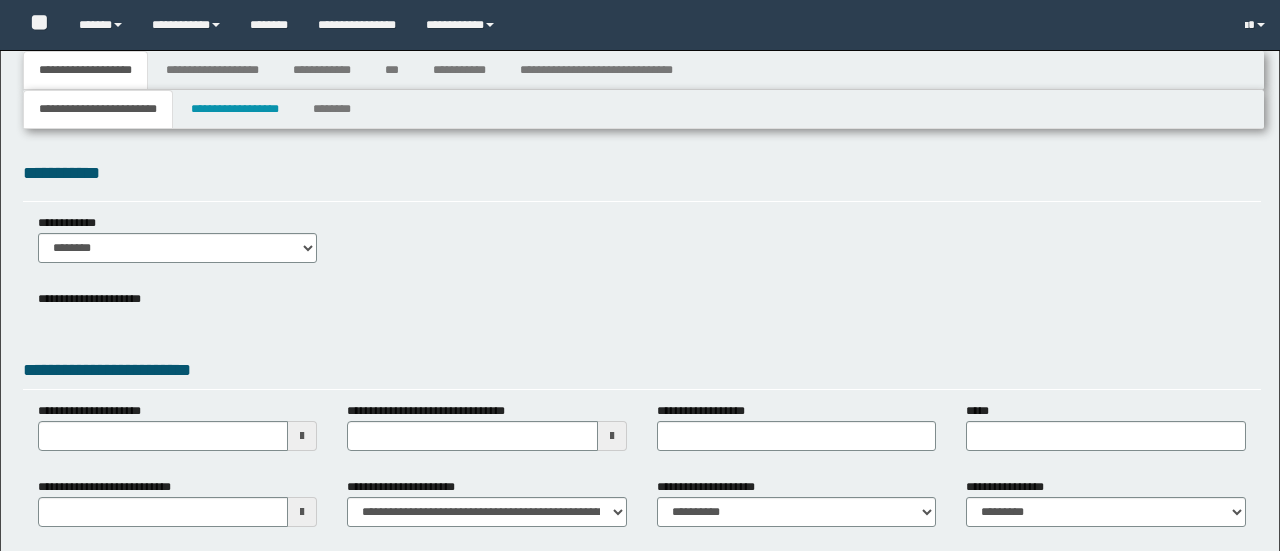 type 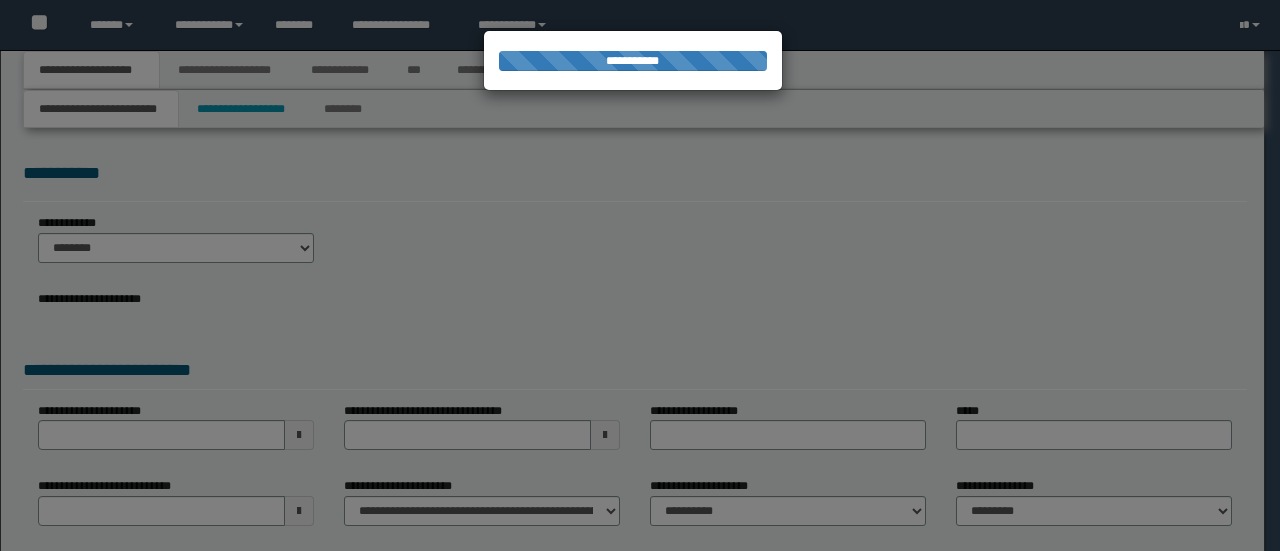 scroll, scrollTop: 0, scrollLeft: 0, axis: both 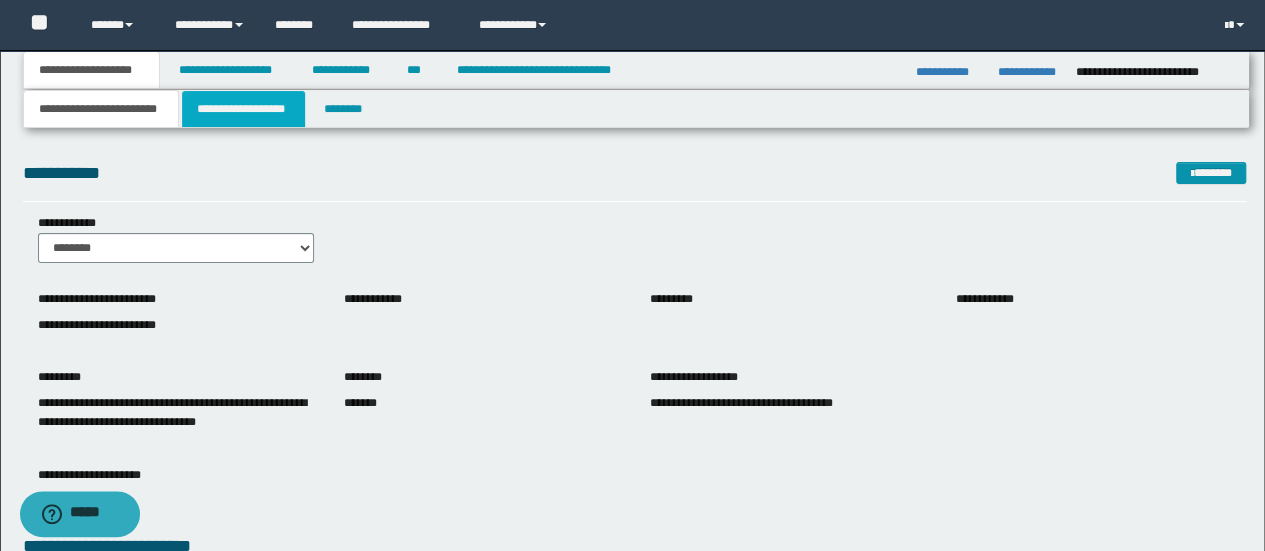click on "**********" at bounding box center (243, 109) 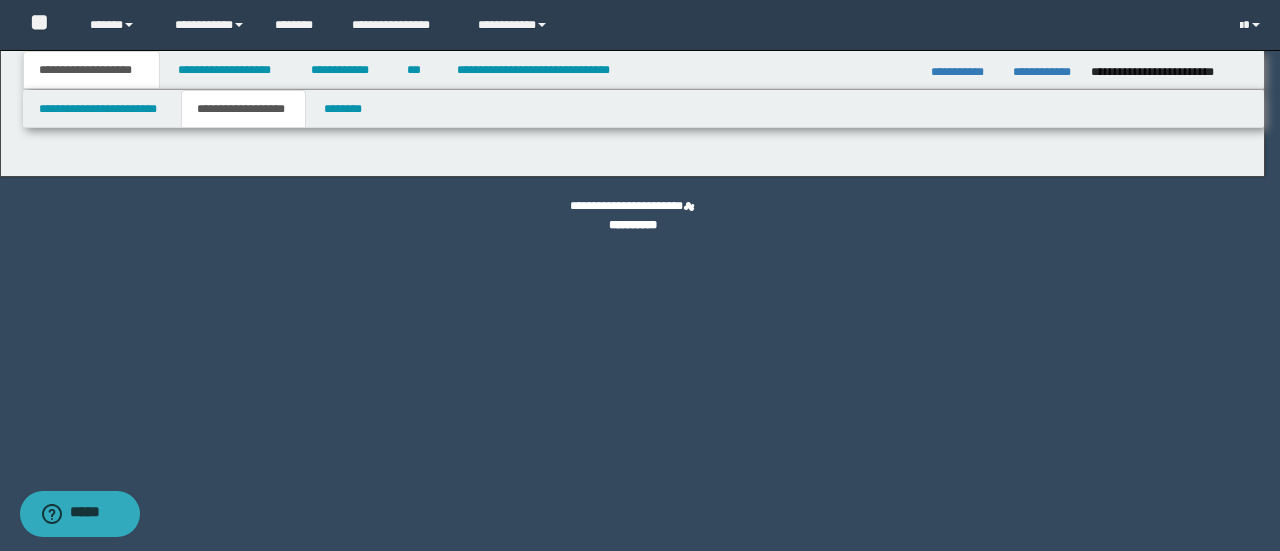 type on "********" 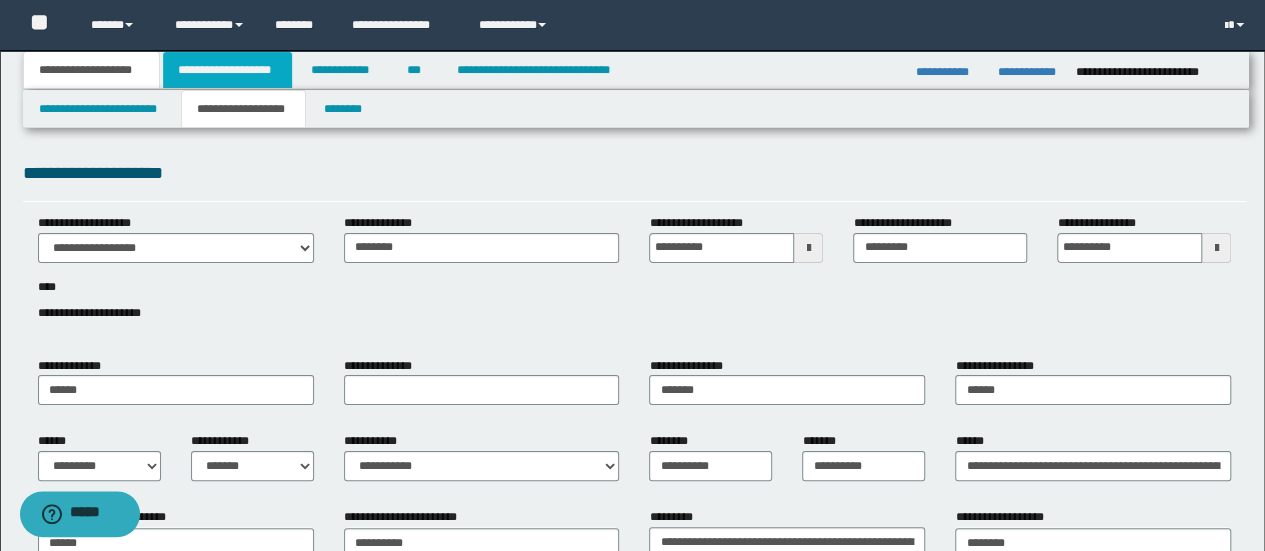 click on "**********" at bounding box center [227, 70] 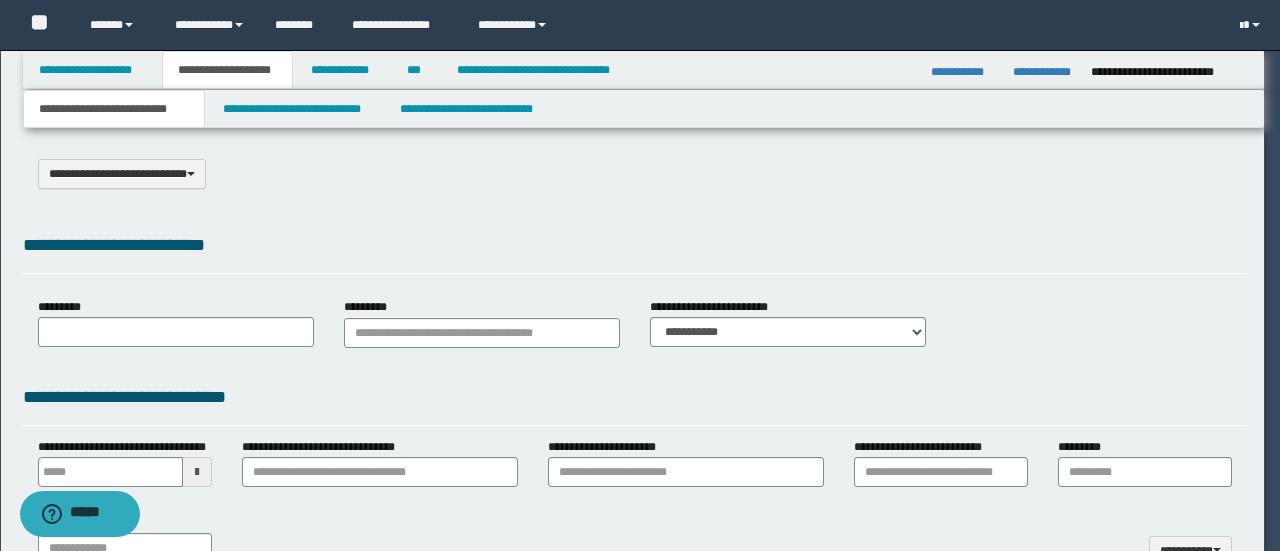 select on "*" 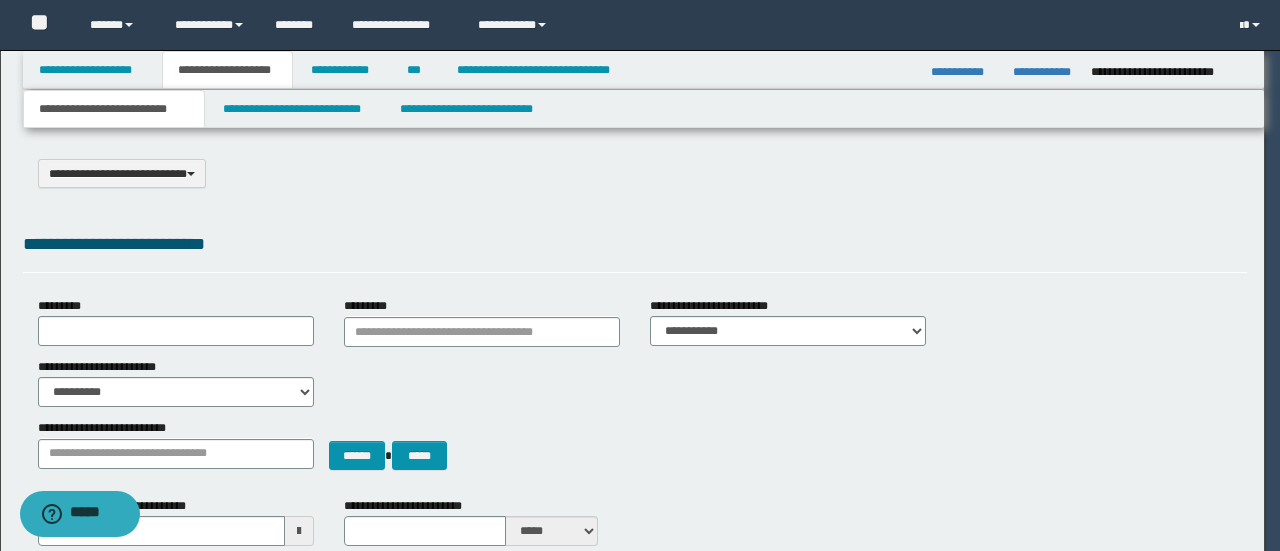 scroll, scrollTop: 0, scrollLeft: 0, axis: both 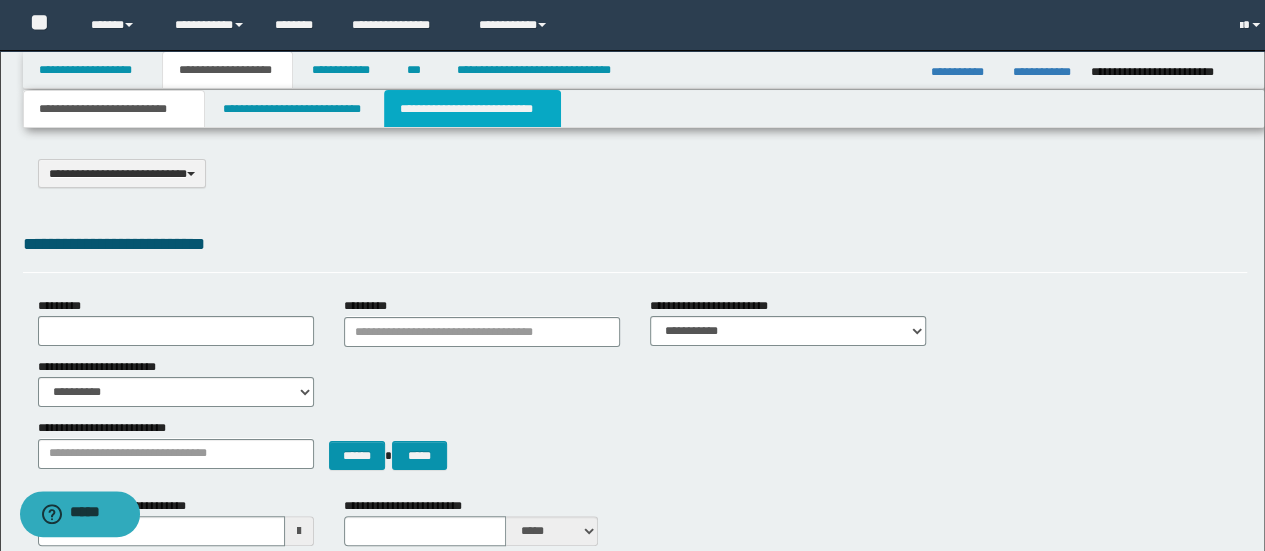 click on "**********" at bounding box center (472, 109) 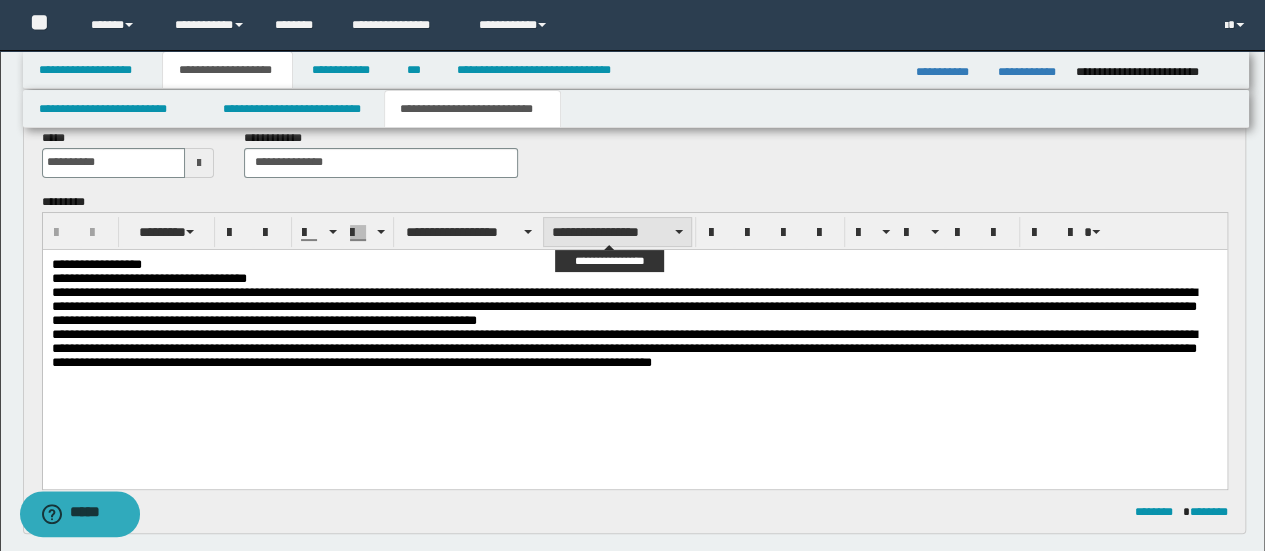 scroll, scrollTop: 200, scrollLeft: 0, axis: vertical 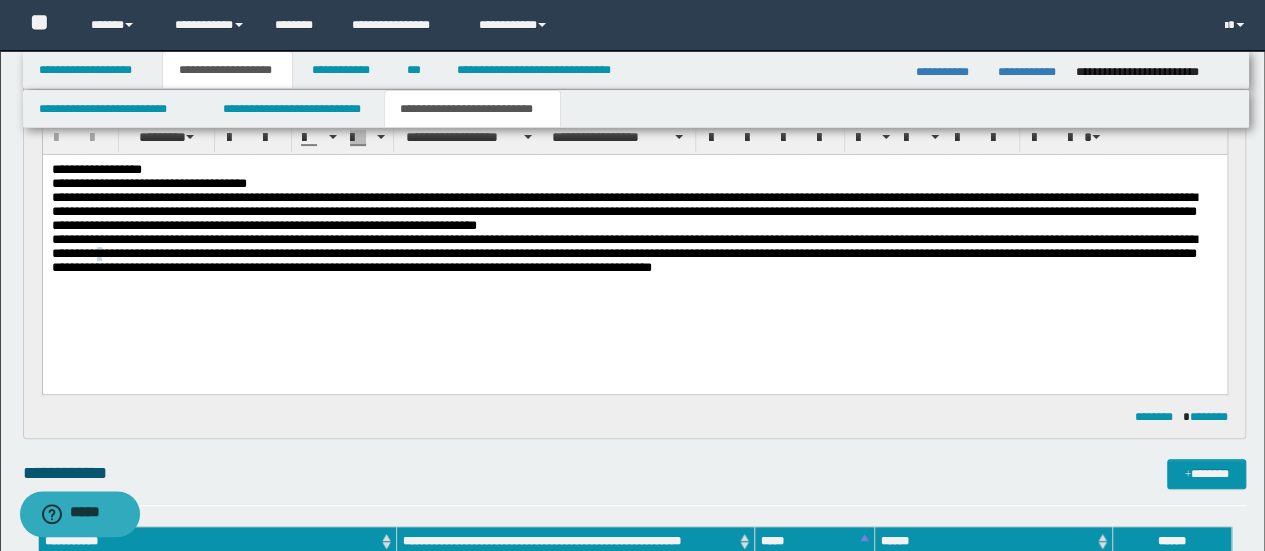 drag, startPoint x: 374, startPoint y: 224, endPoint x: 264, endPoint y: 263, distance: 116.70904 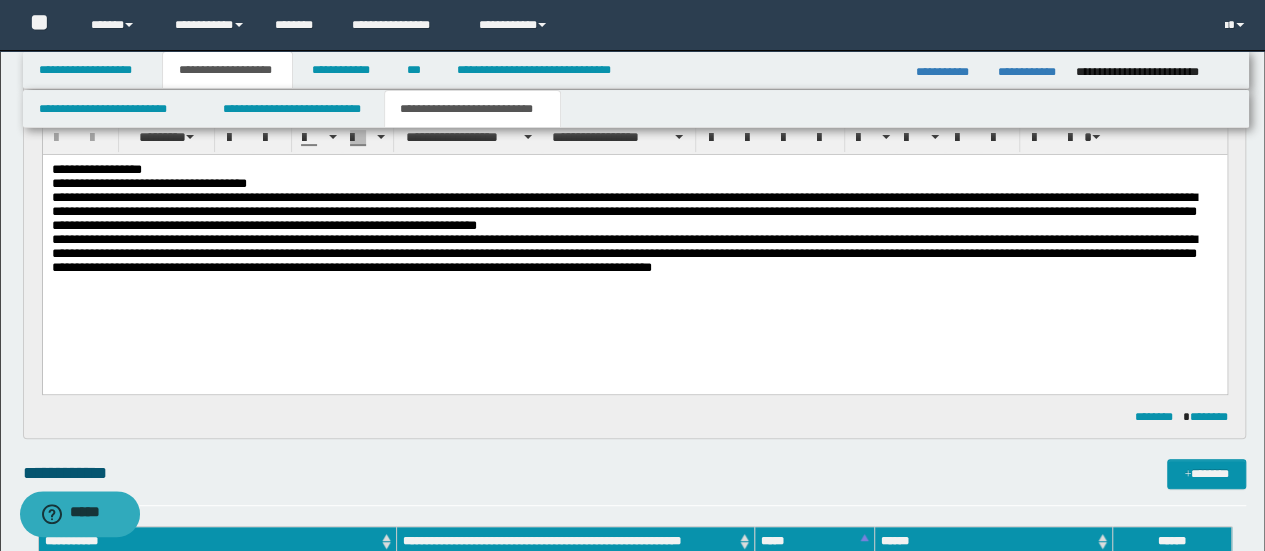 click on "[FIRST] [LAST]" at bounding box center (634, 248) 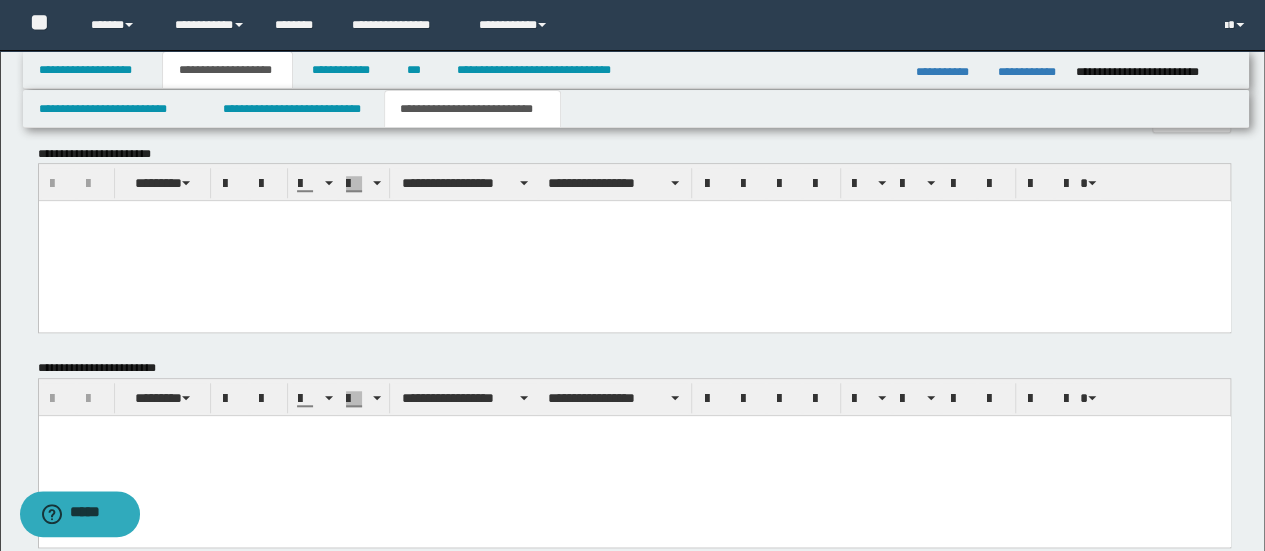scroll, scrollTop: 700, scrollLeft: 0, axis: vertical 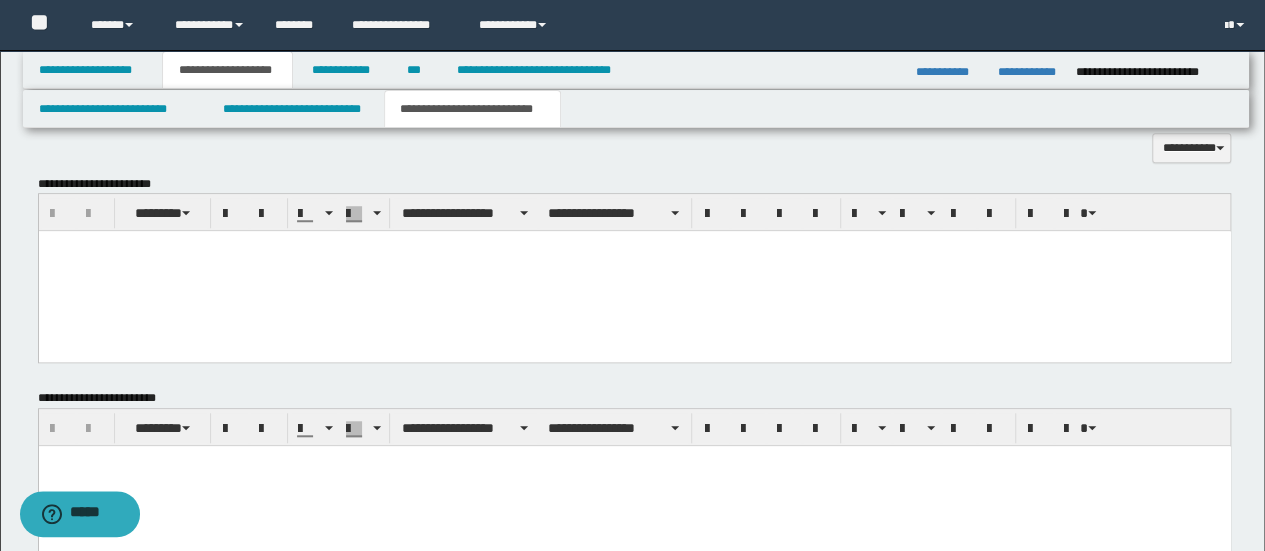 click at bounding box center [634, 271] 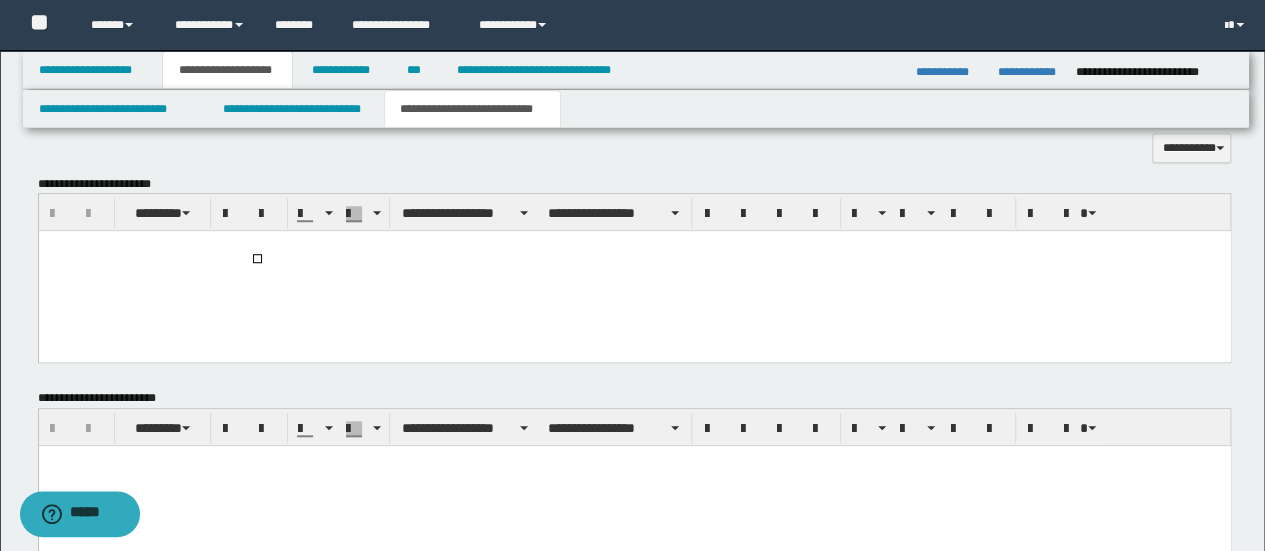 type 